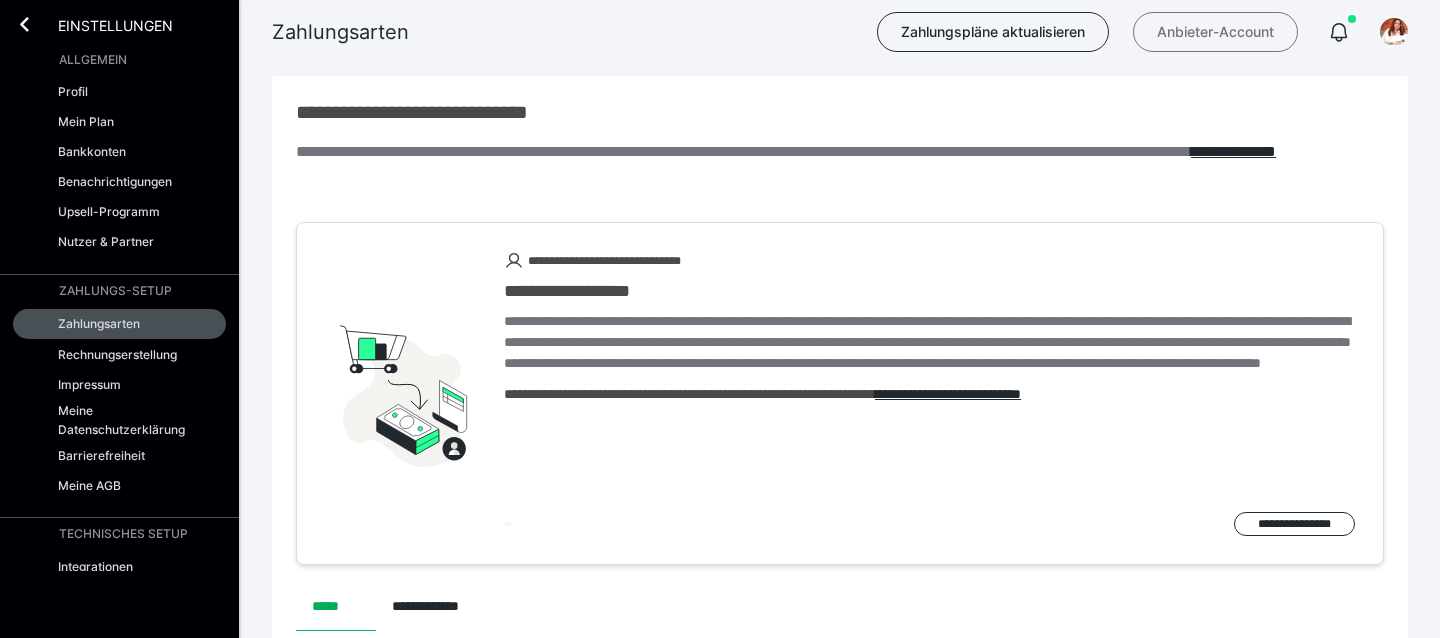 scroll, scrollTop: 1983, scrollLeft: 0, axis: vertical 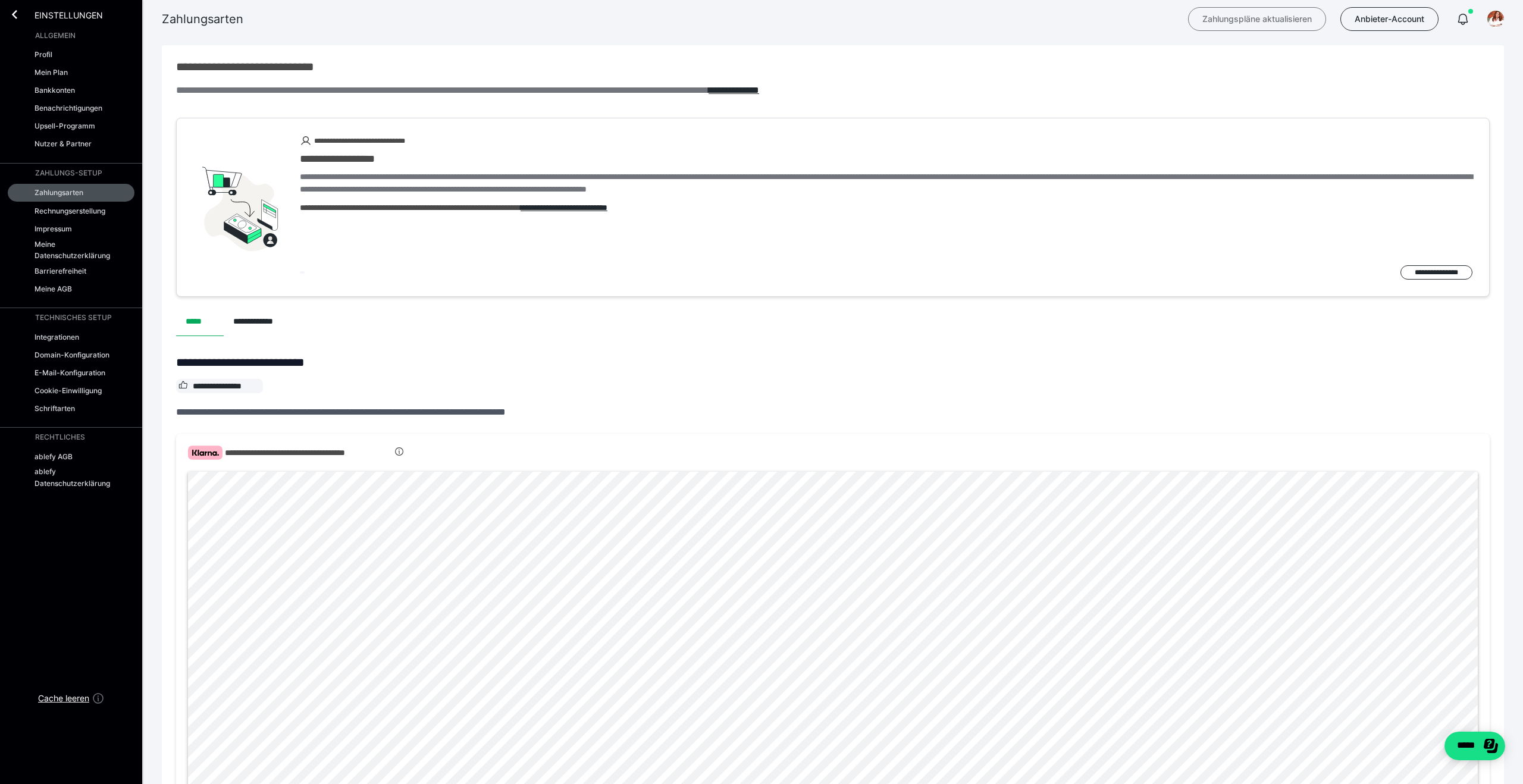 click on "Zahlungspläne aktualisieren" at bounding box center (1257, 19) 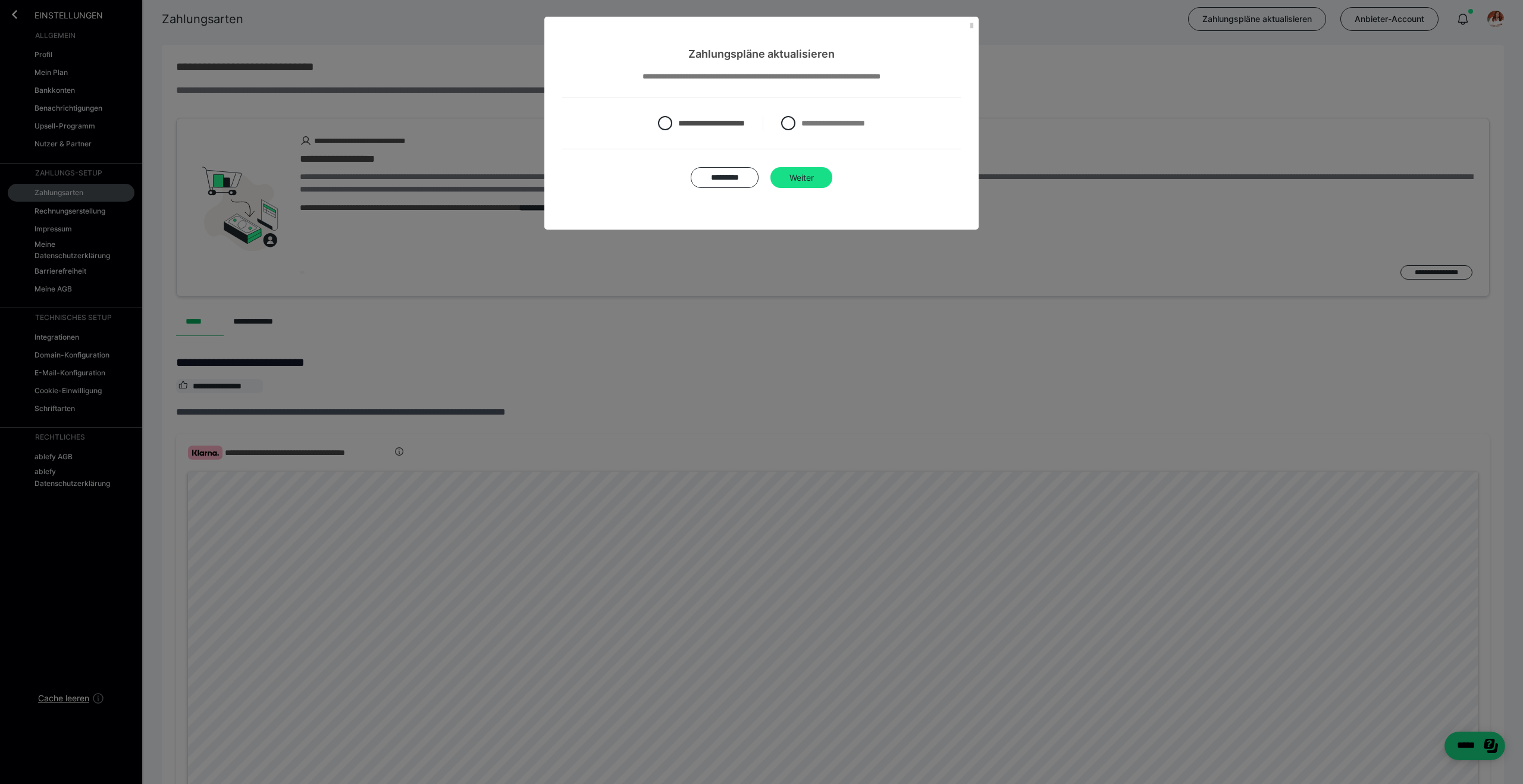 click on "Weiter" at bounding box center [801, 178] 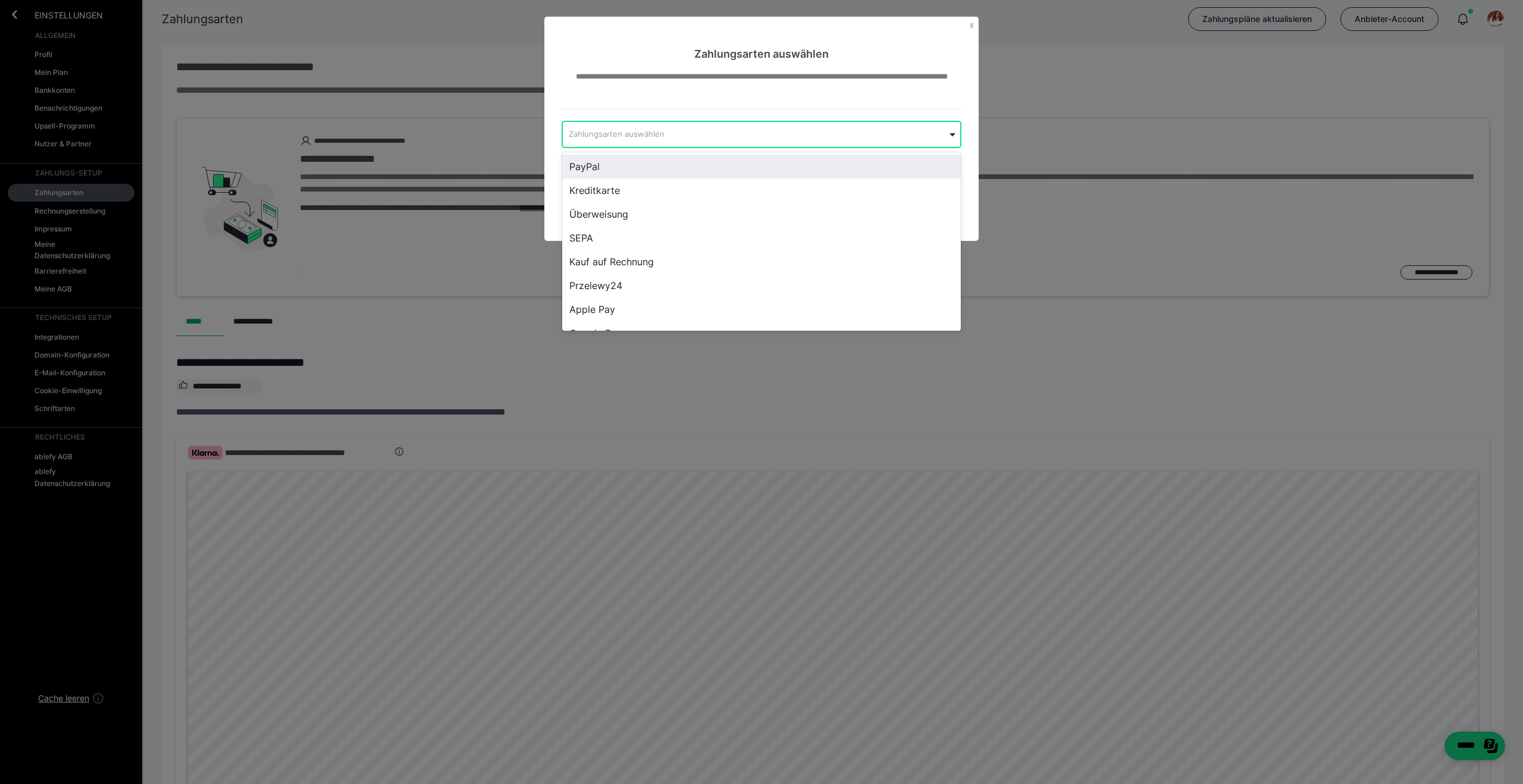 click at bounding box center [952, 134] 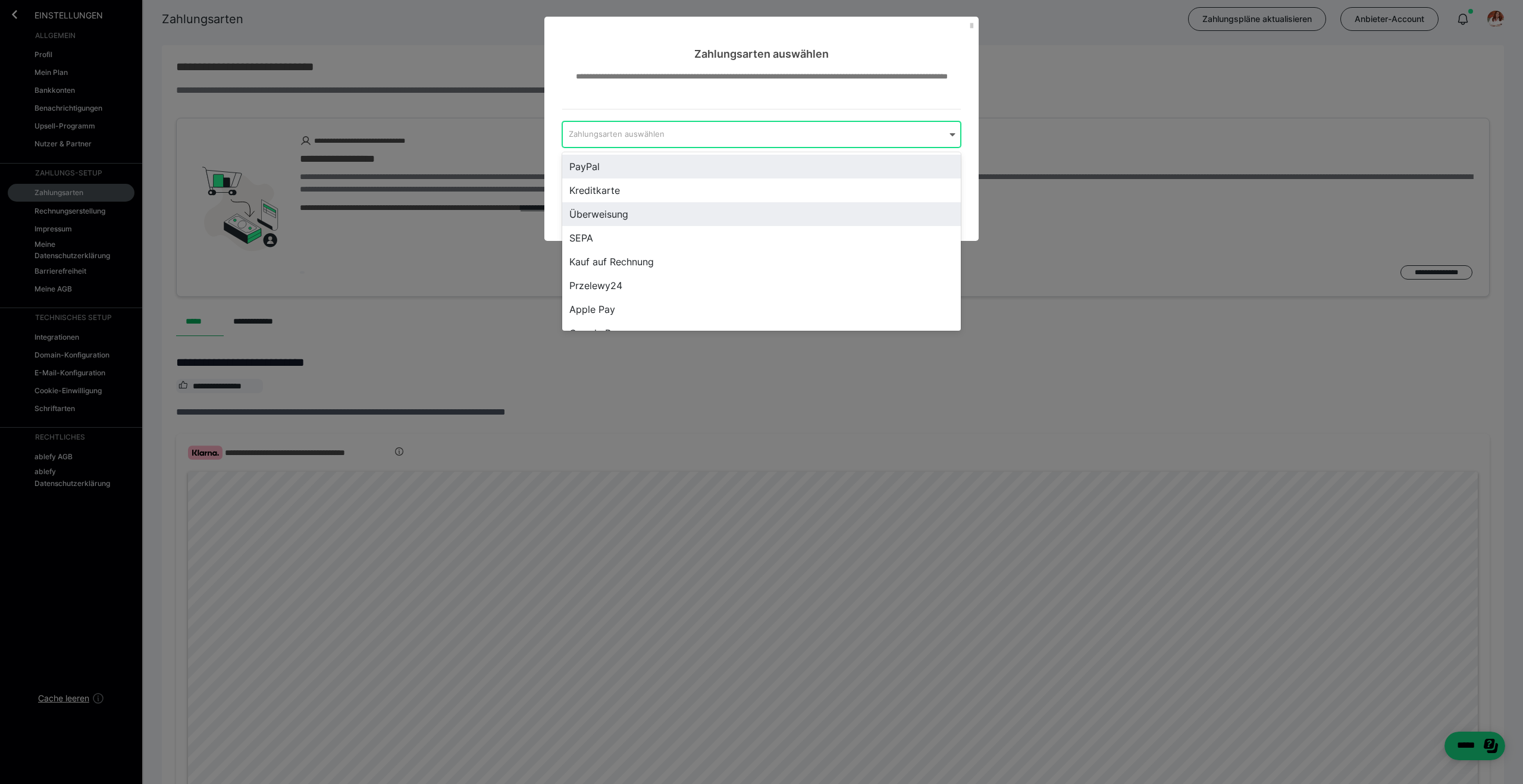 scroll, scrollTop: 1, scrollLeft: 0, axis: vertical 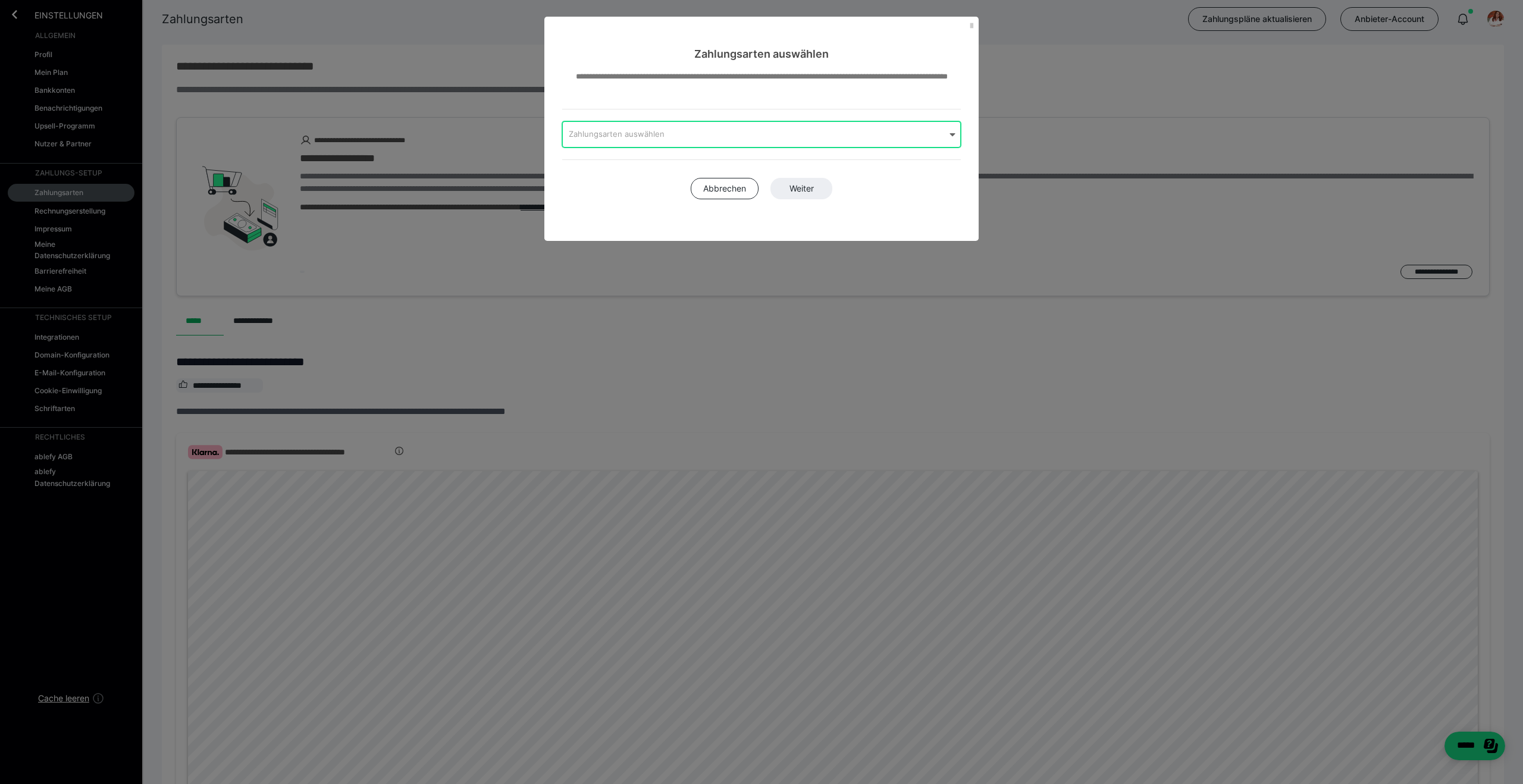 click on "Zahlungsarten auswählen" at bounding box center (754, 134) 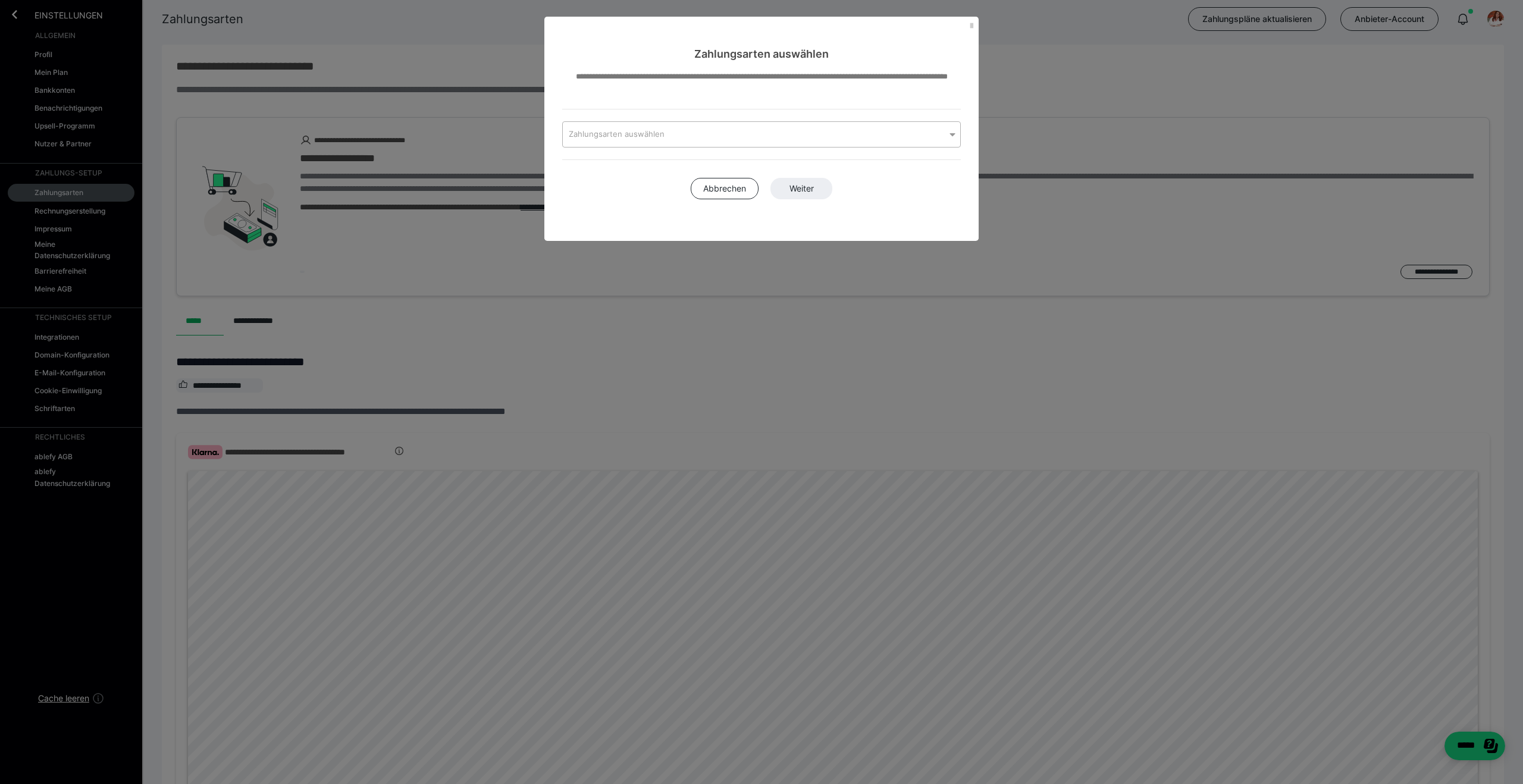 click at bounding box center (952, 134) 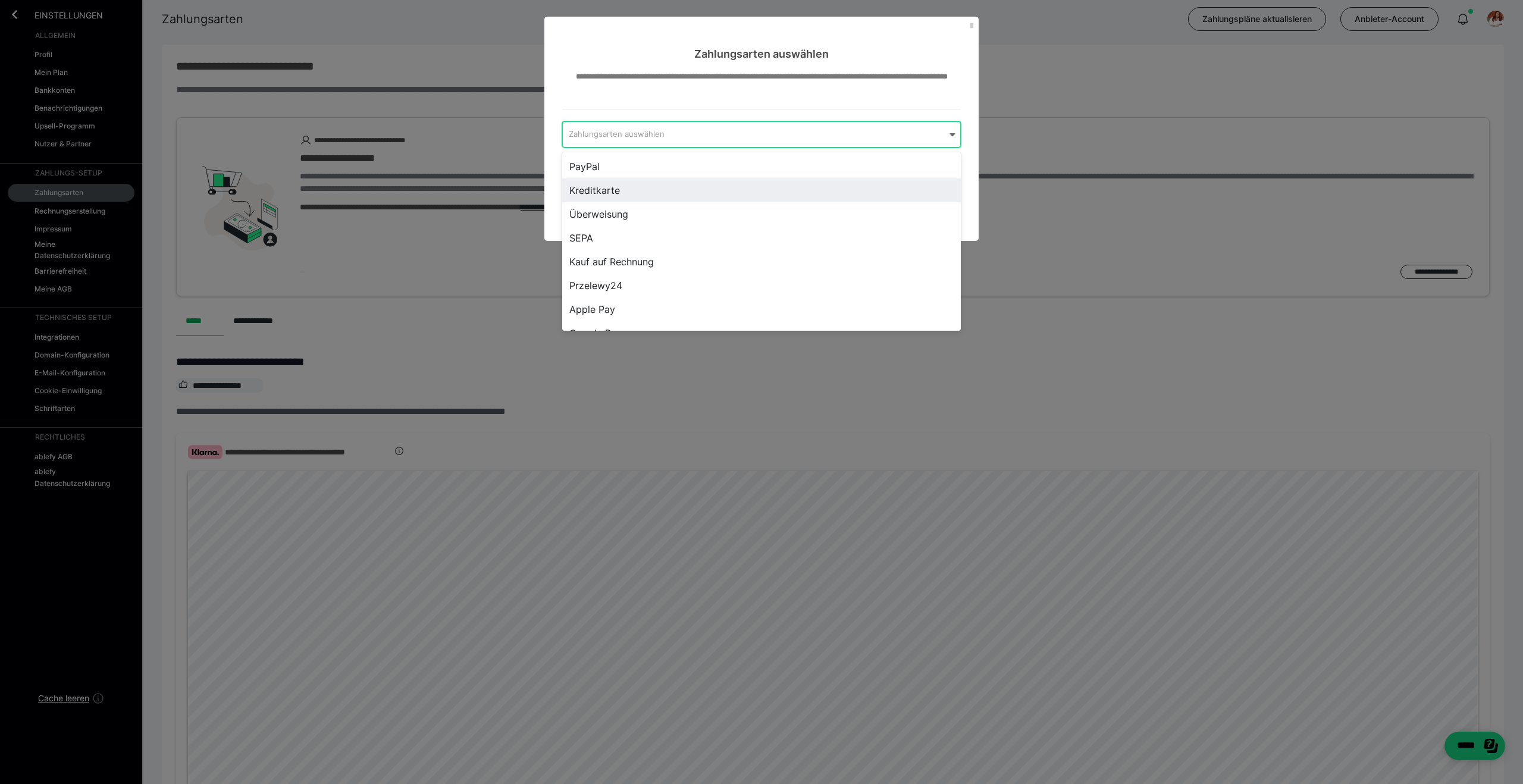 click on "Kreditkarte" at bounding box center (762, 190) 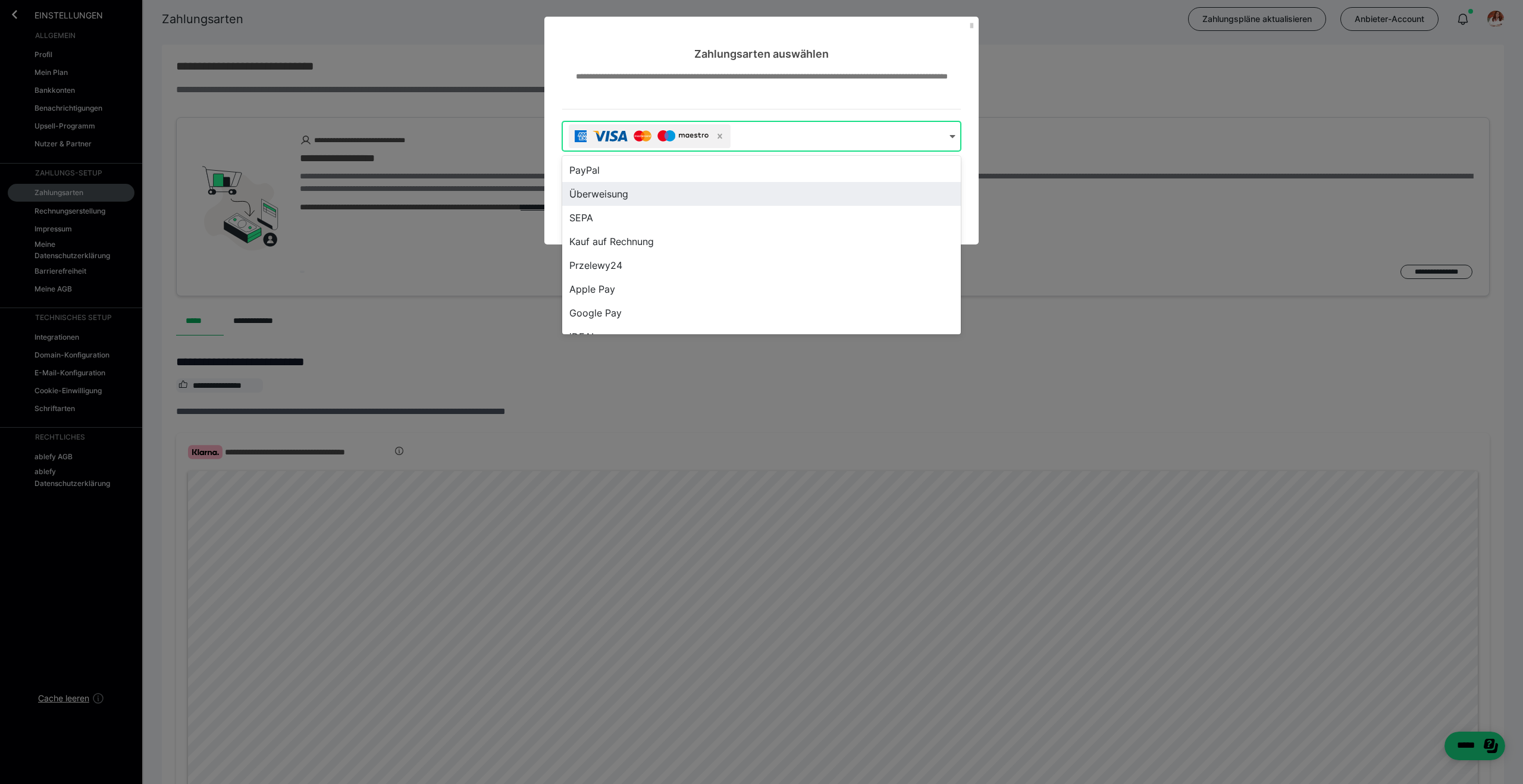 click on "Überweisung" at bounding box center (762, 194) 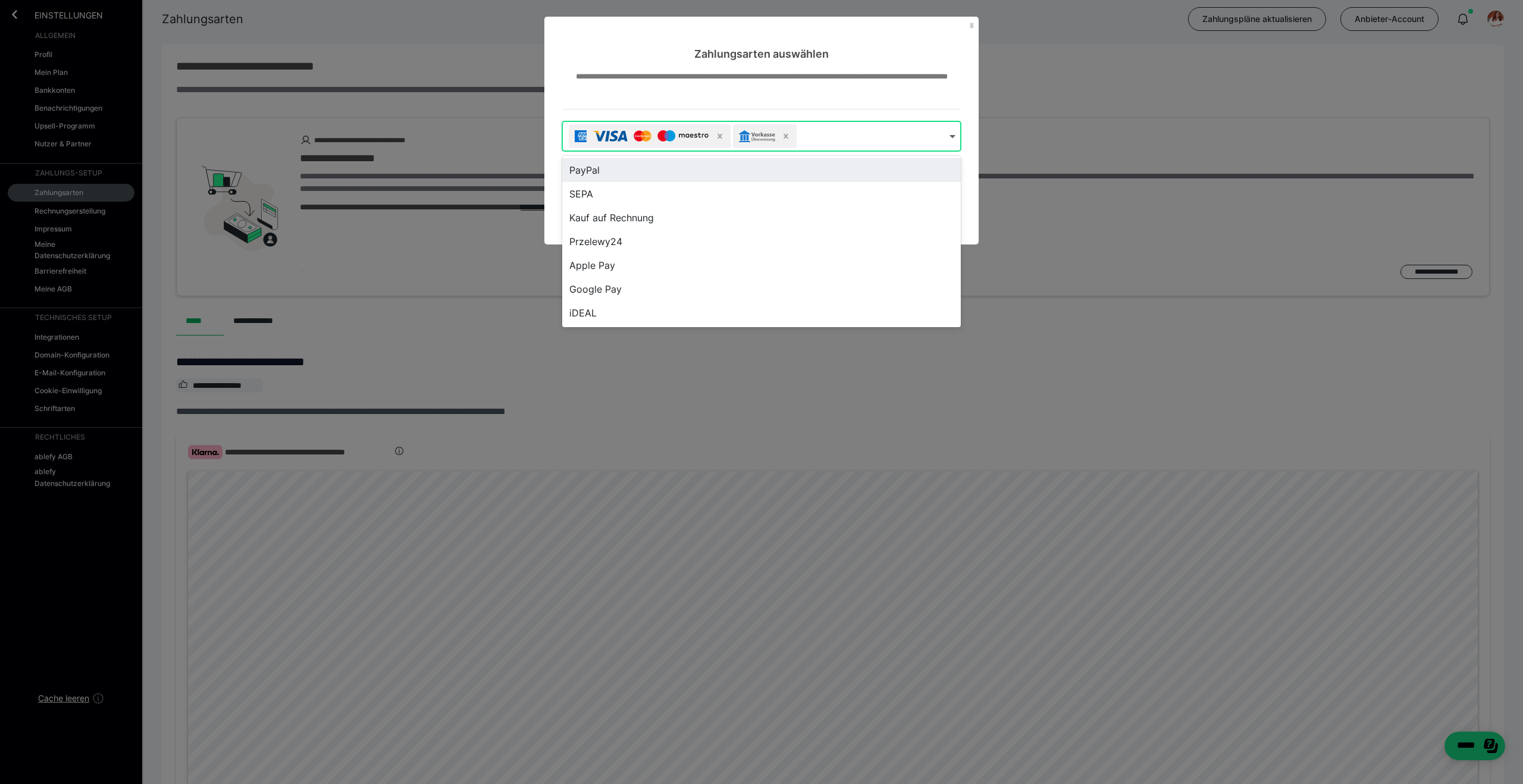 click on "PayPal" at bounding box center (762, 170) 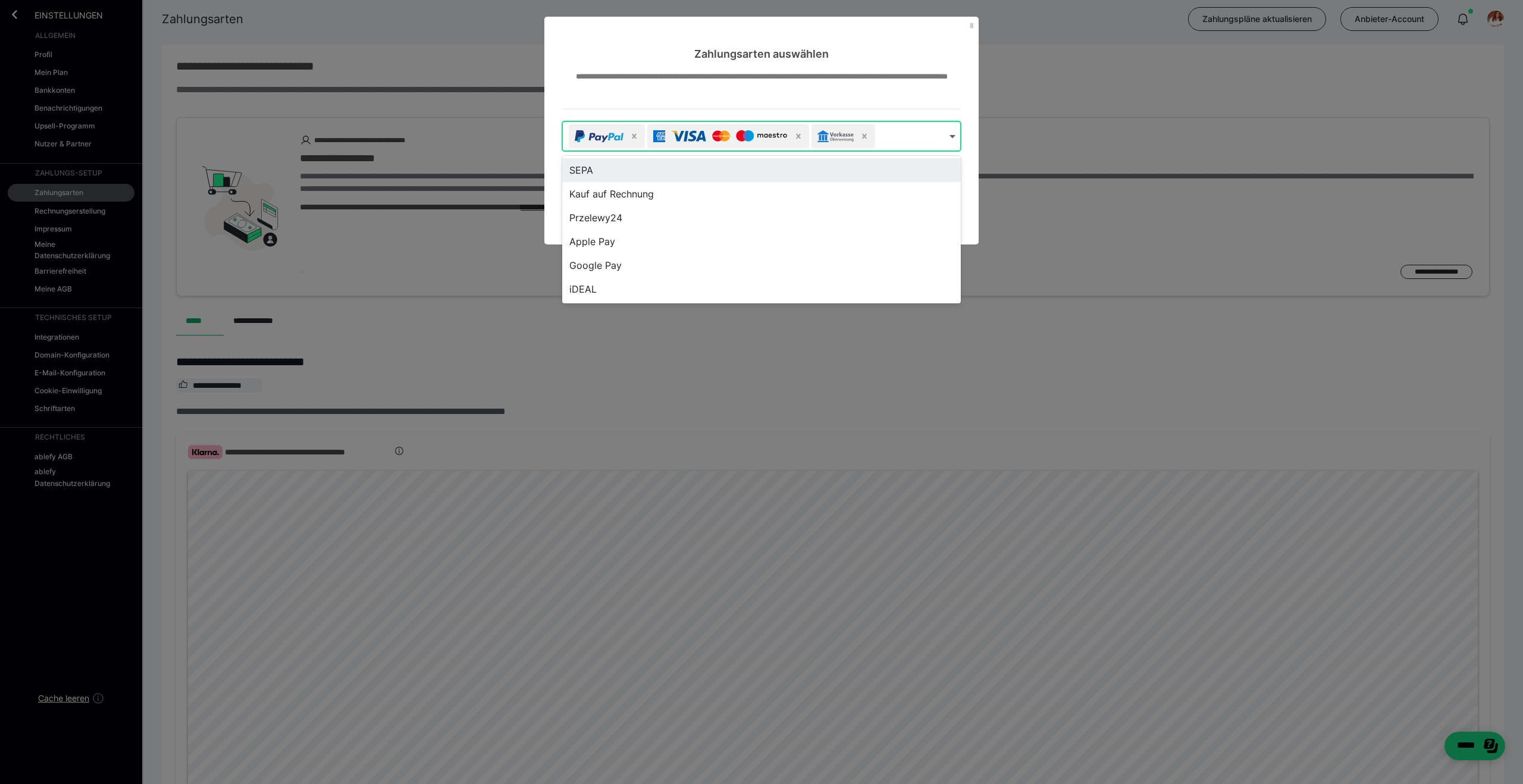 click on "SEPA" at bounding box center (762, 170) 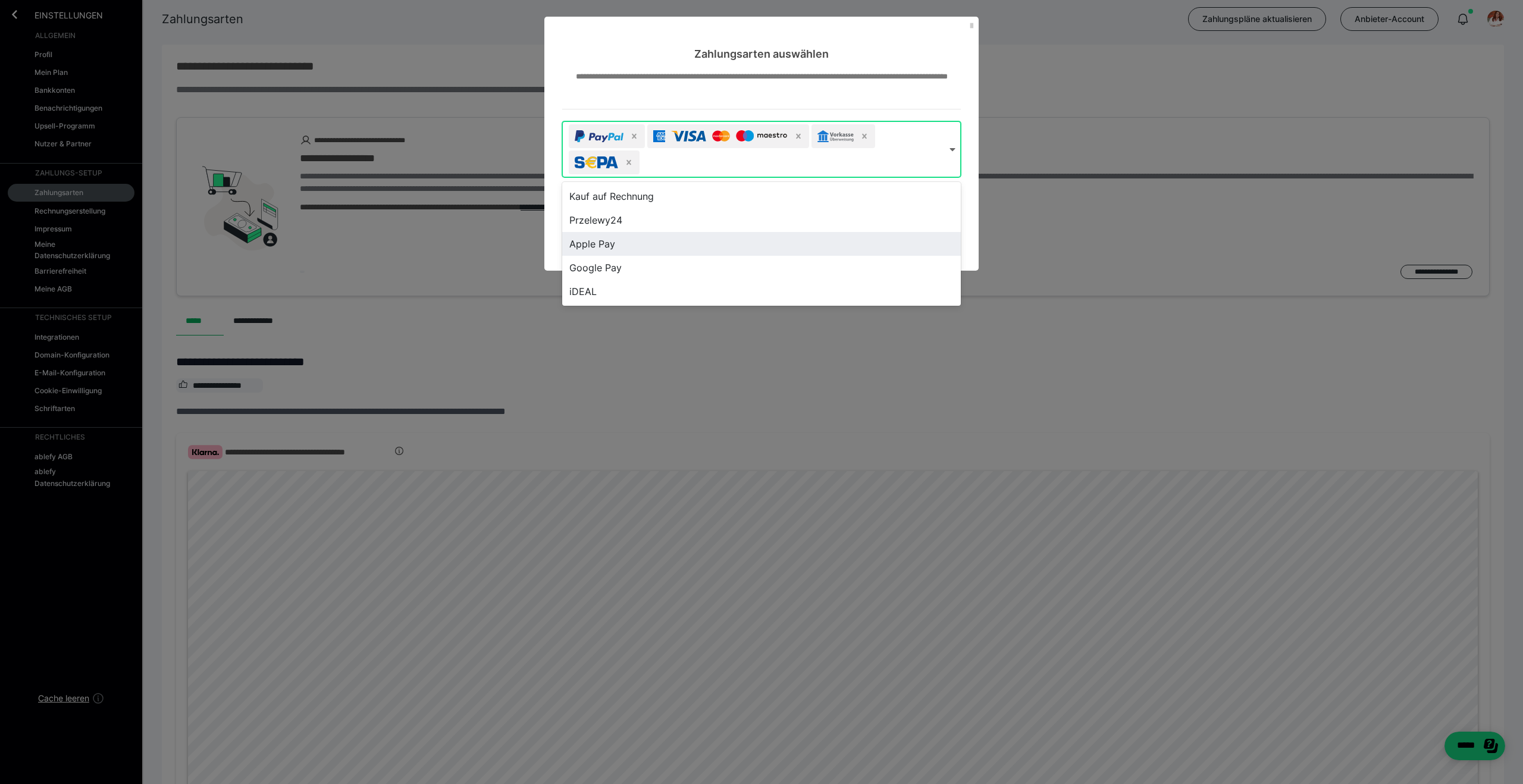 click on "Apple Pay" at bounding box center [762, 244] 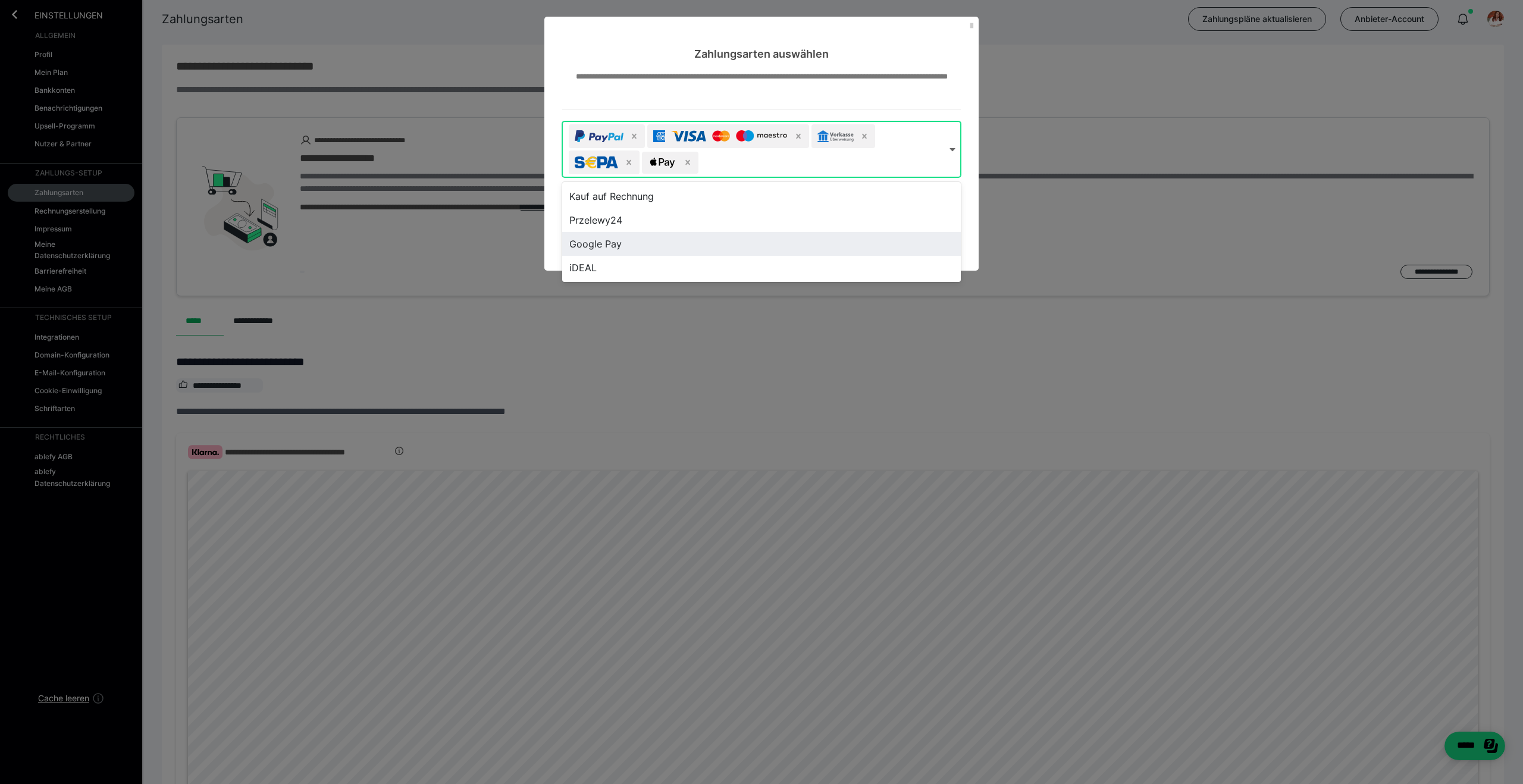 click on "Google Pay" at bounding box center [762, 244] 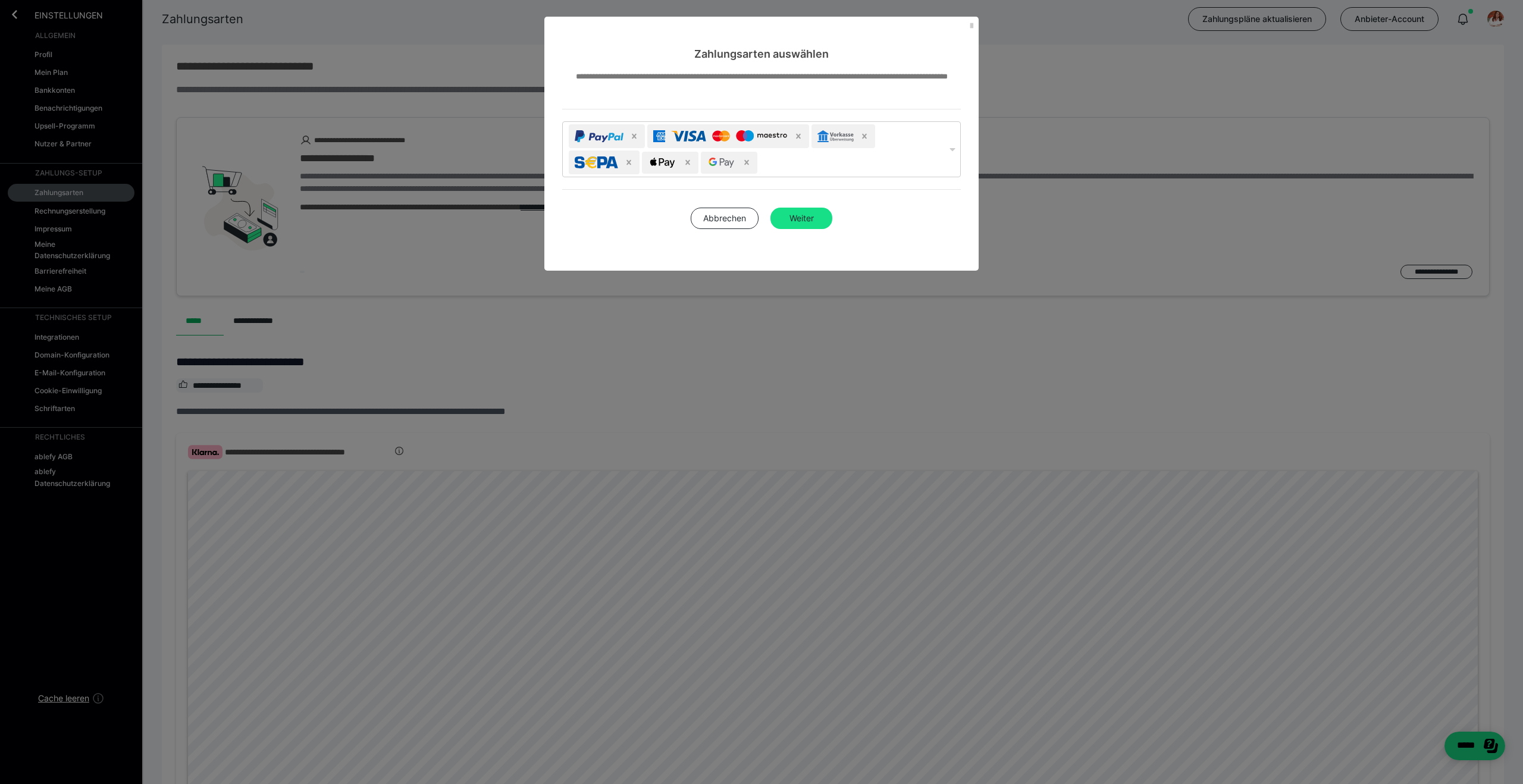 click on "**********" at bounding box center [762, 166] 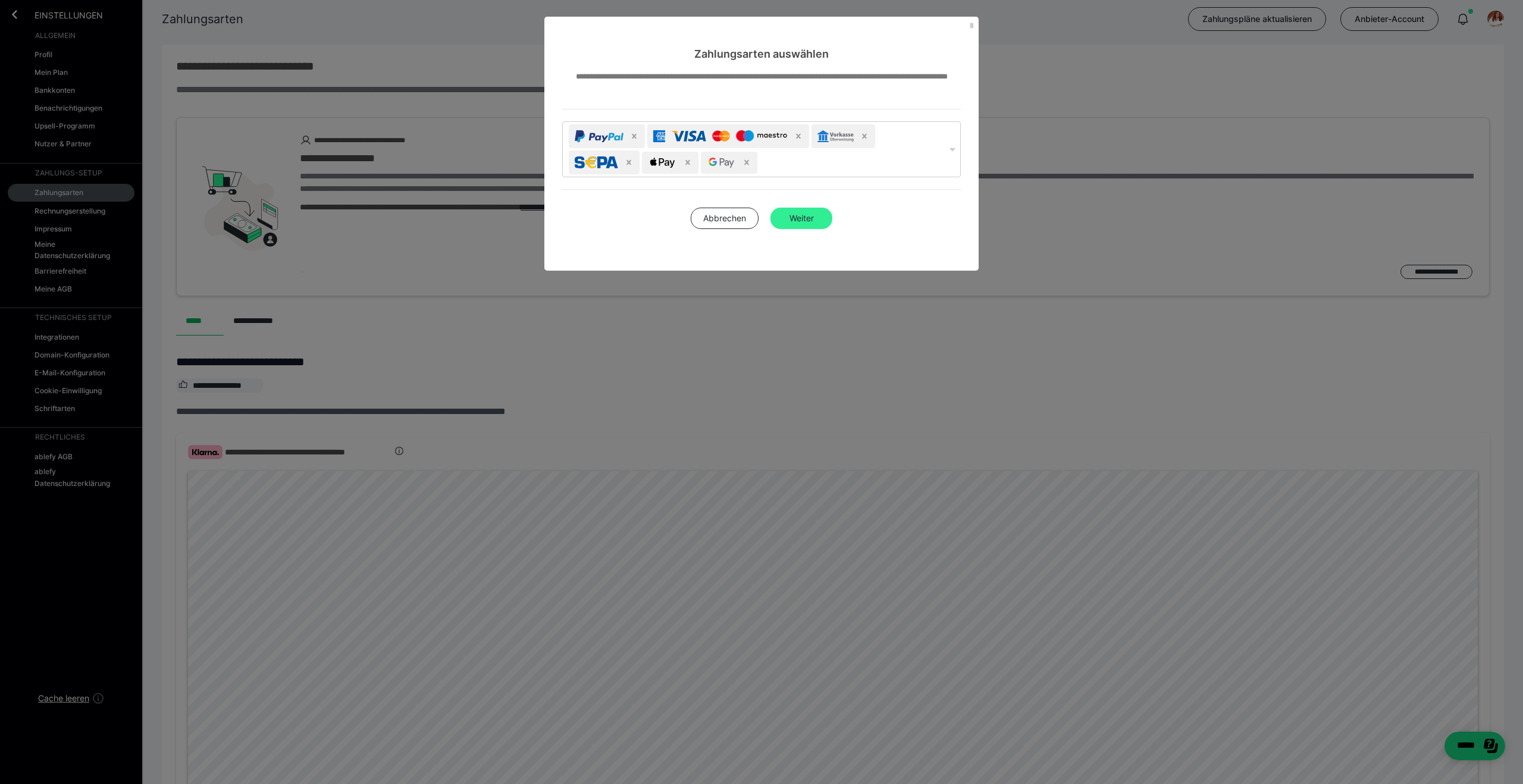 click on "Weiter" at bounding box center [801, 218] 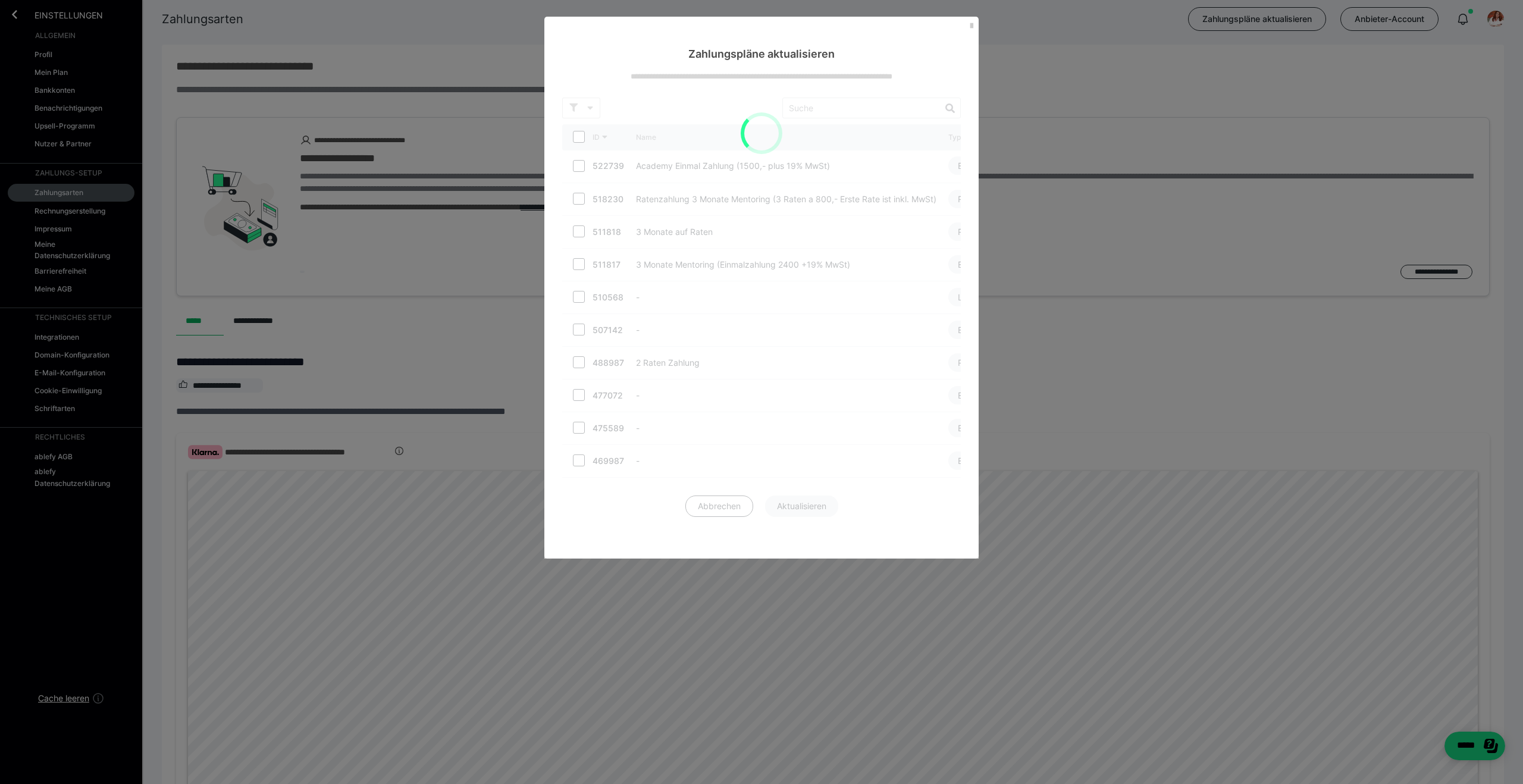 scroll, scrollTop: 0, scrollLeft: 0, axis: both 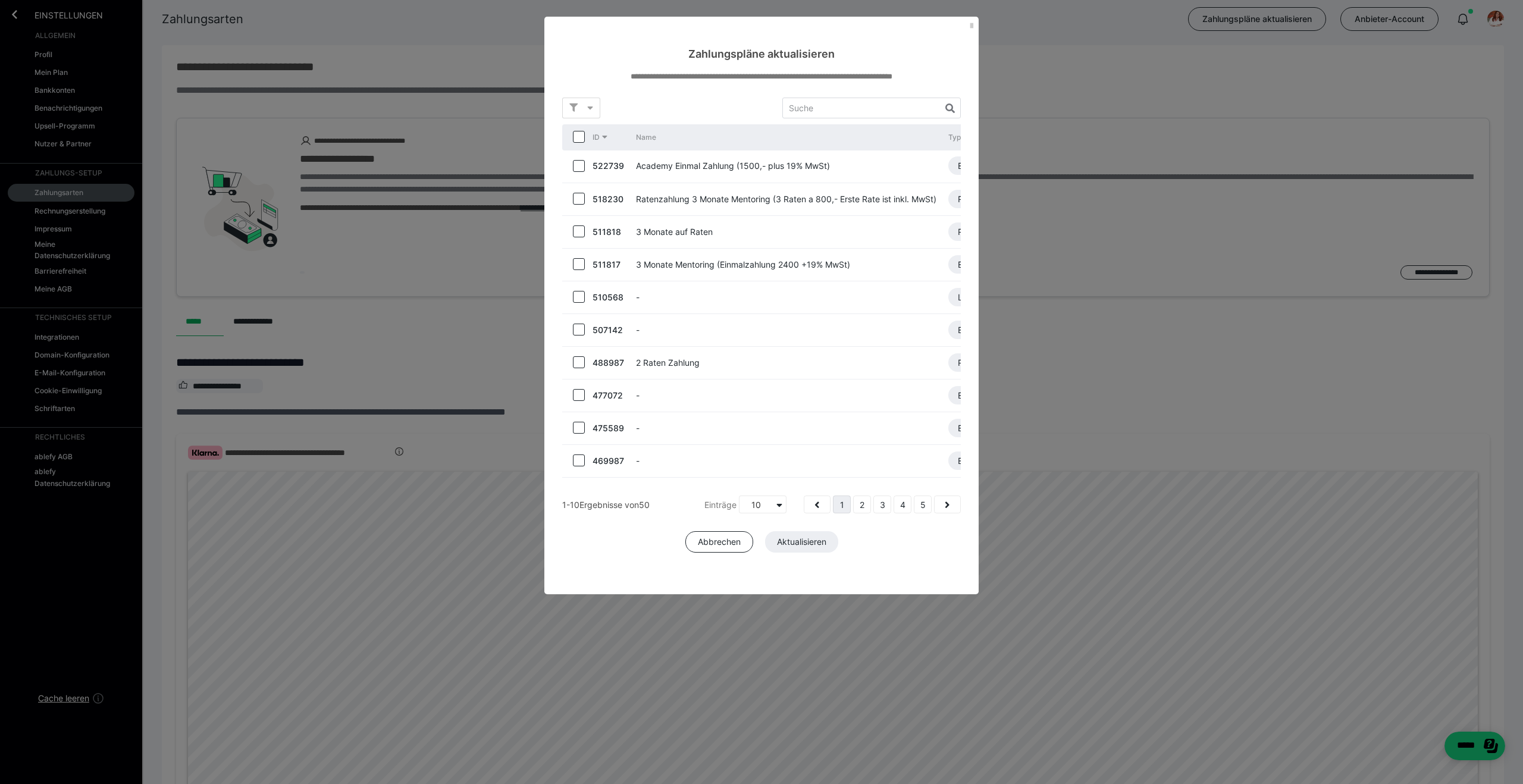 click at bounding box center [579, 137] 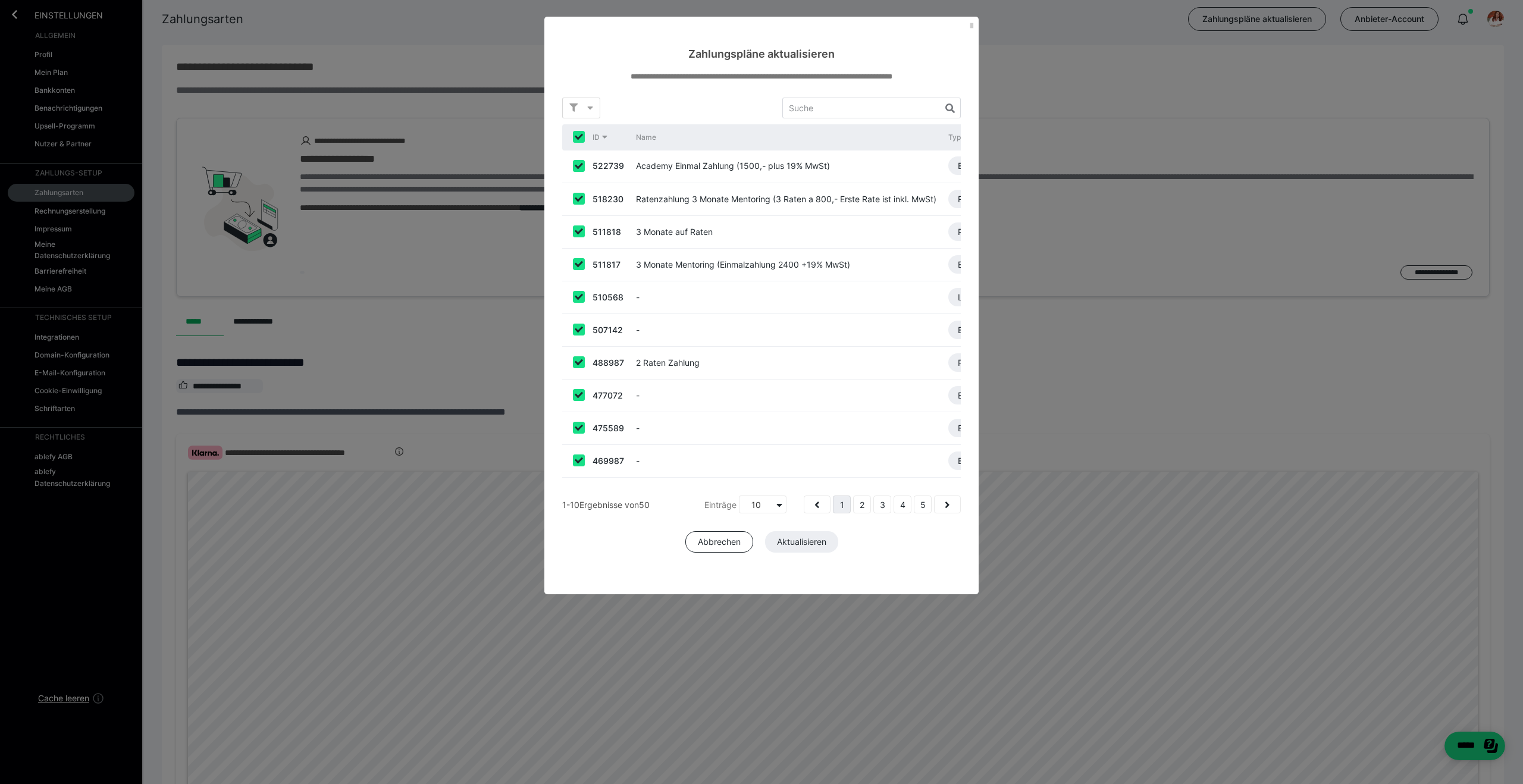 checkbox on "true" 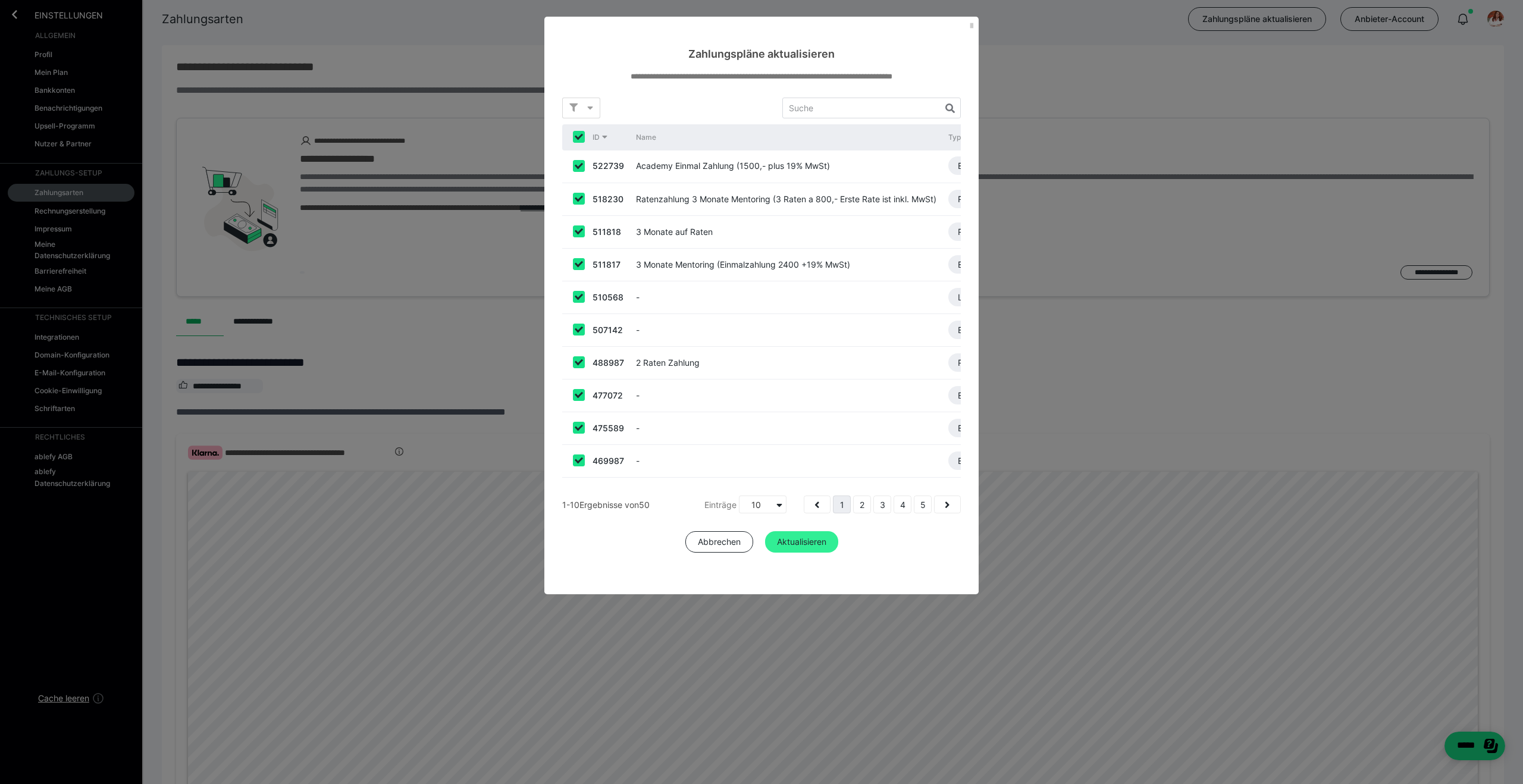 click on "Aktualisieren" at bounding box center [801, 542] 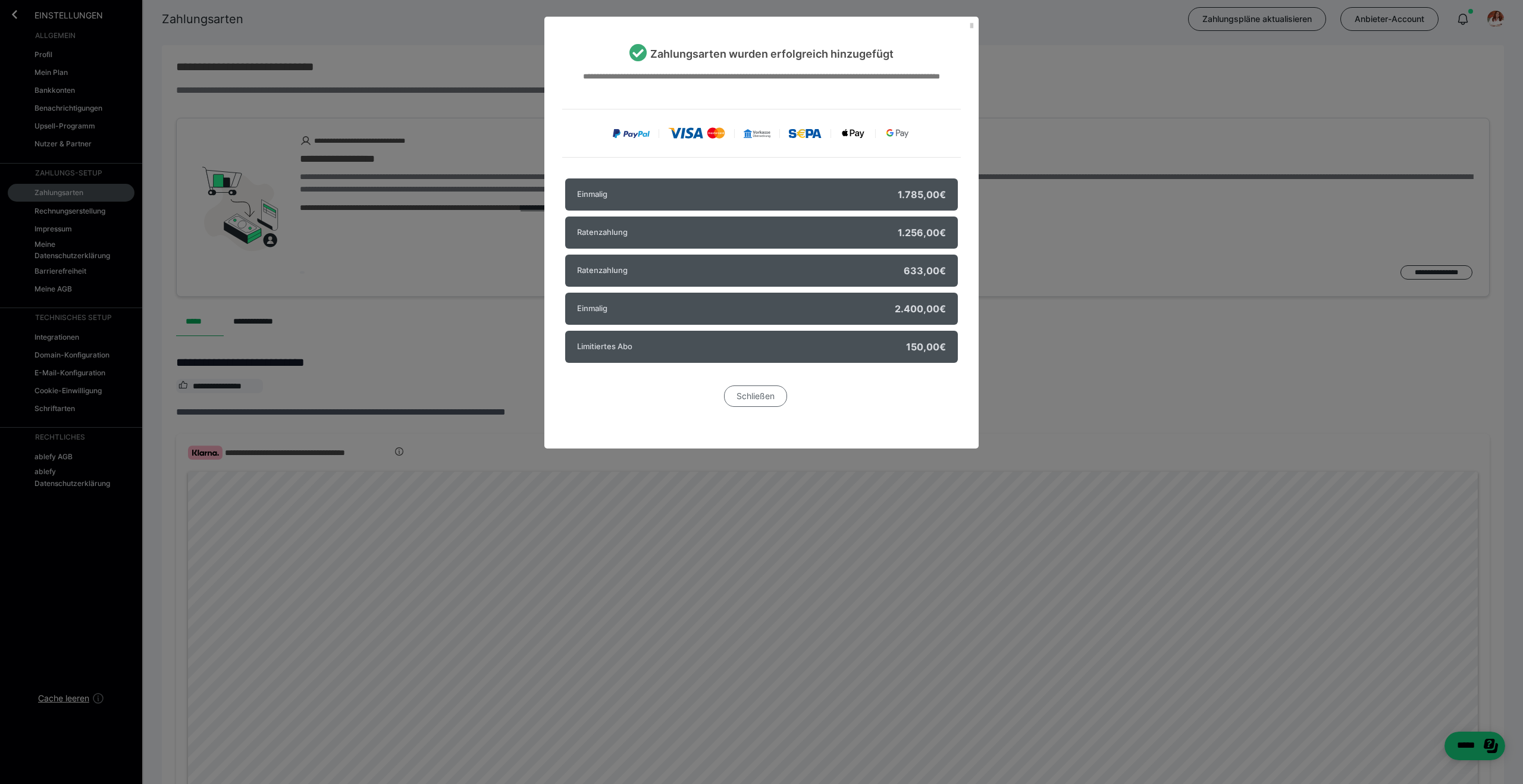 click on "Schließen" at bounding box center [756, 396] 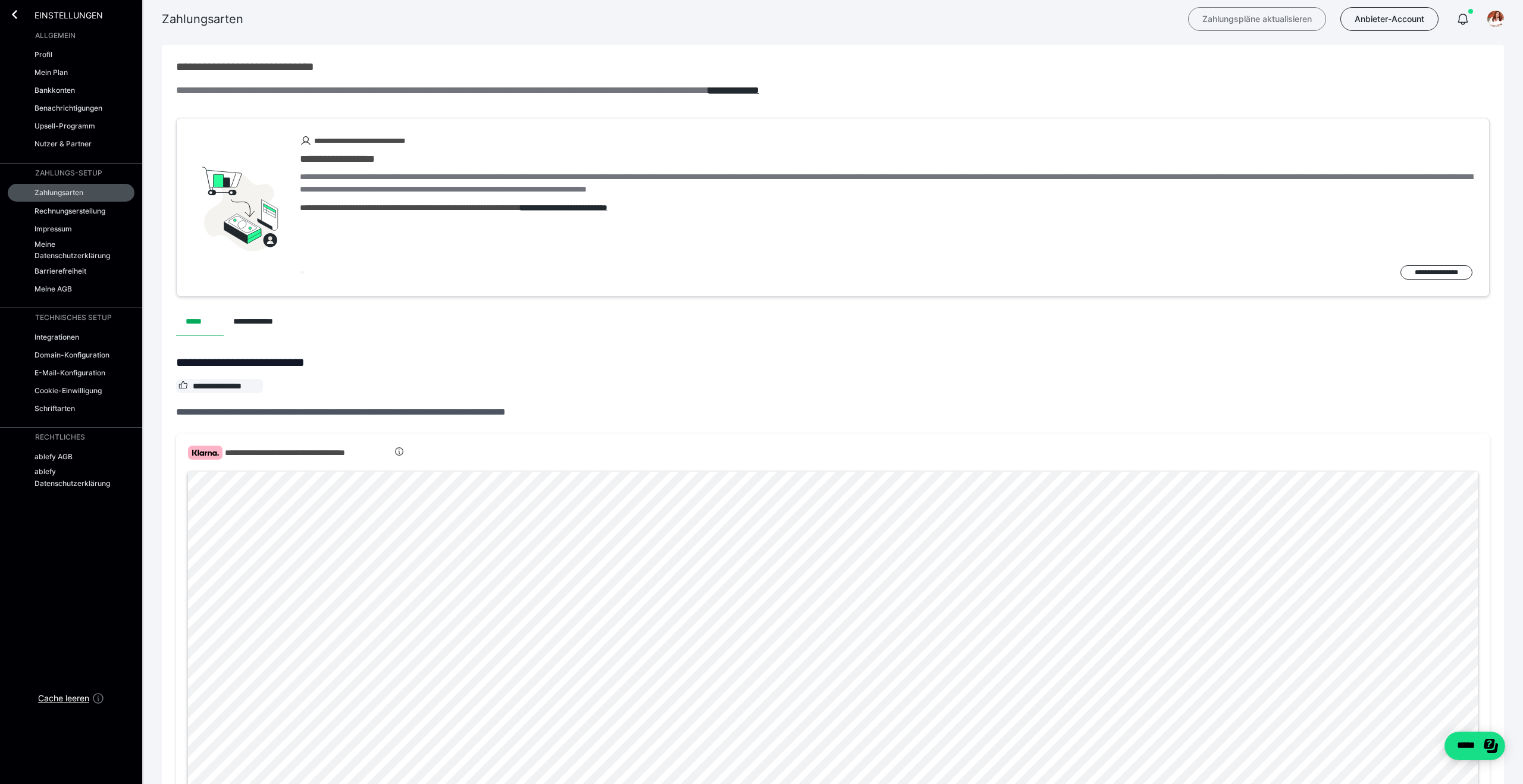 scroll, scrollTop: 1, scrollLeft: 0, axis: vertical 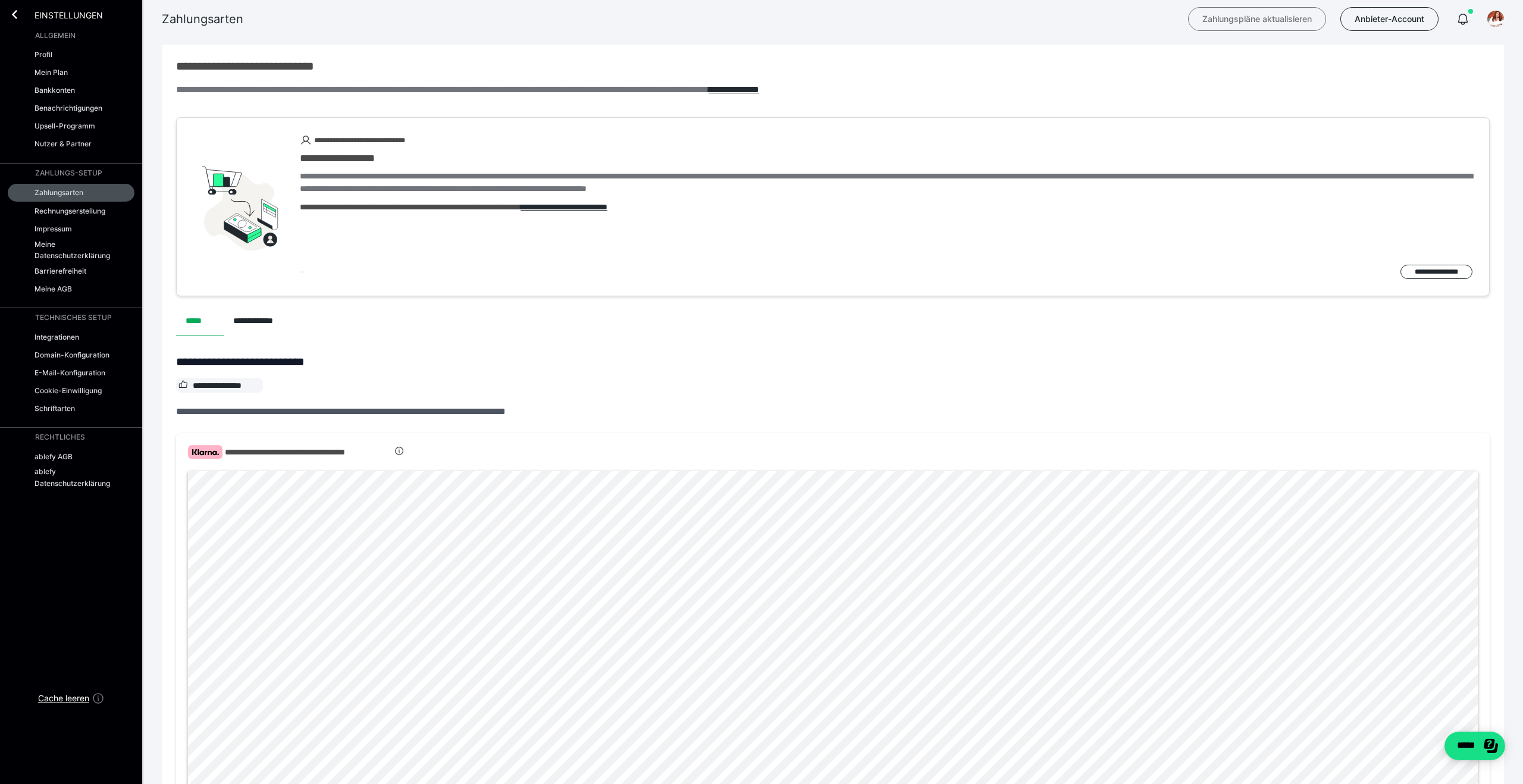 click on "Zahlungspläne aktualisieren" at bounding box center [1257, 19] 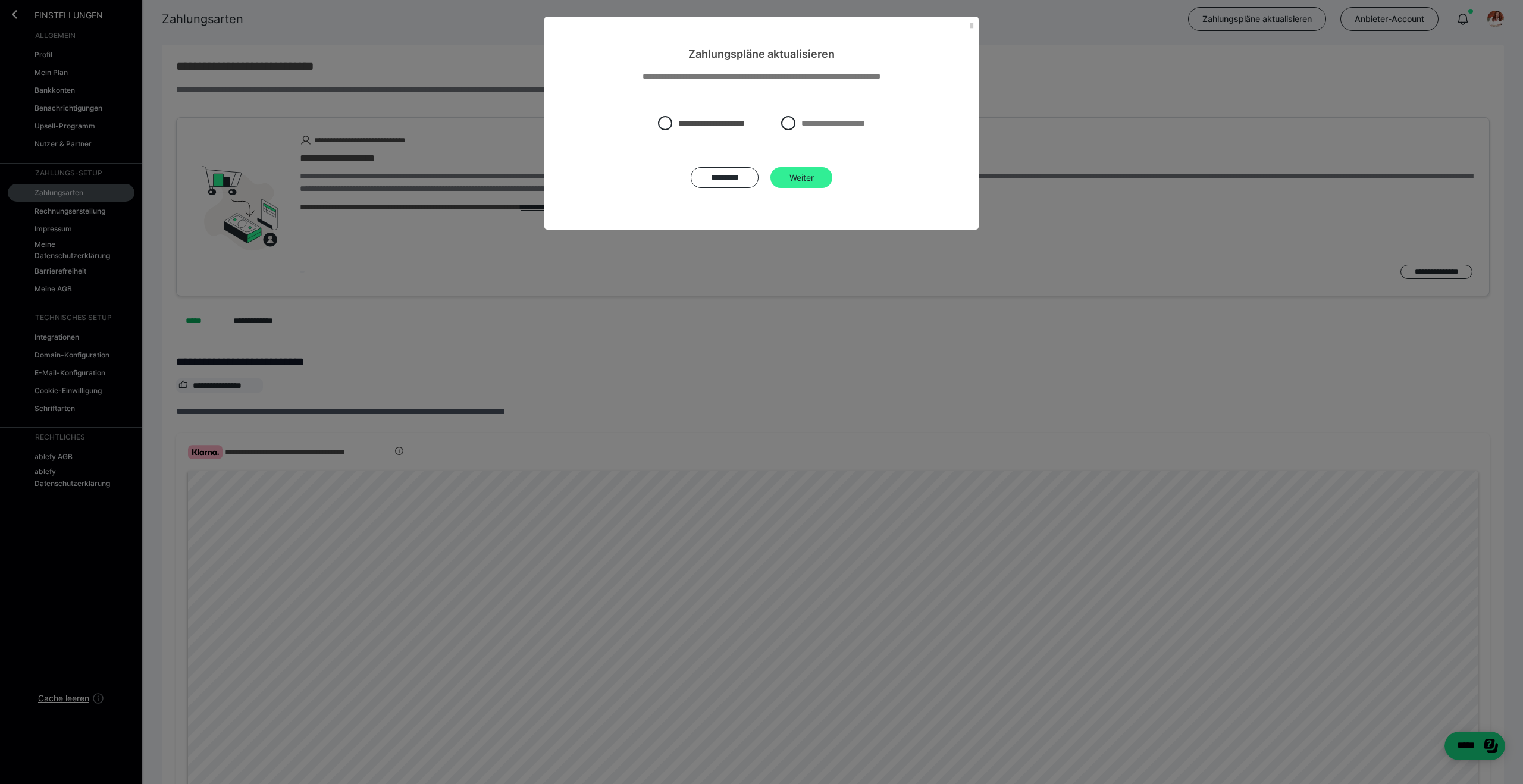 click on "Weiter" at bounding box center (801, 178) 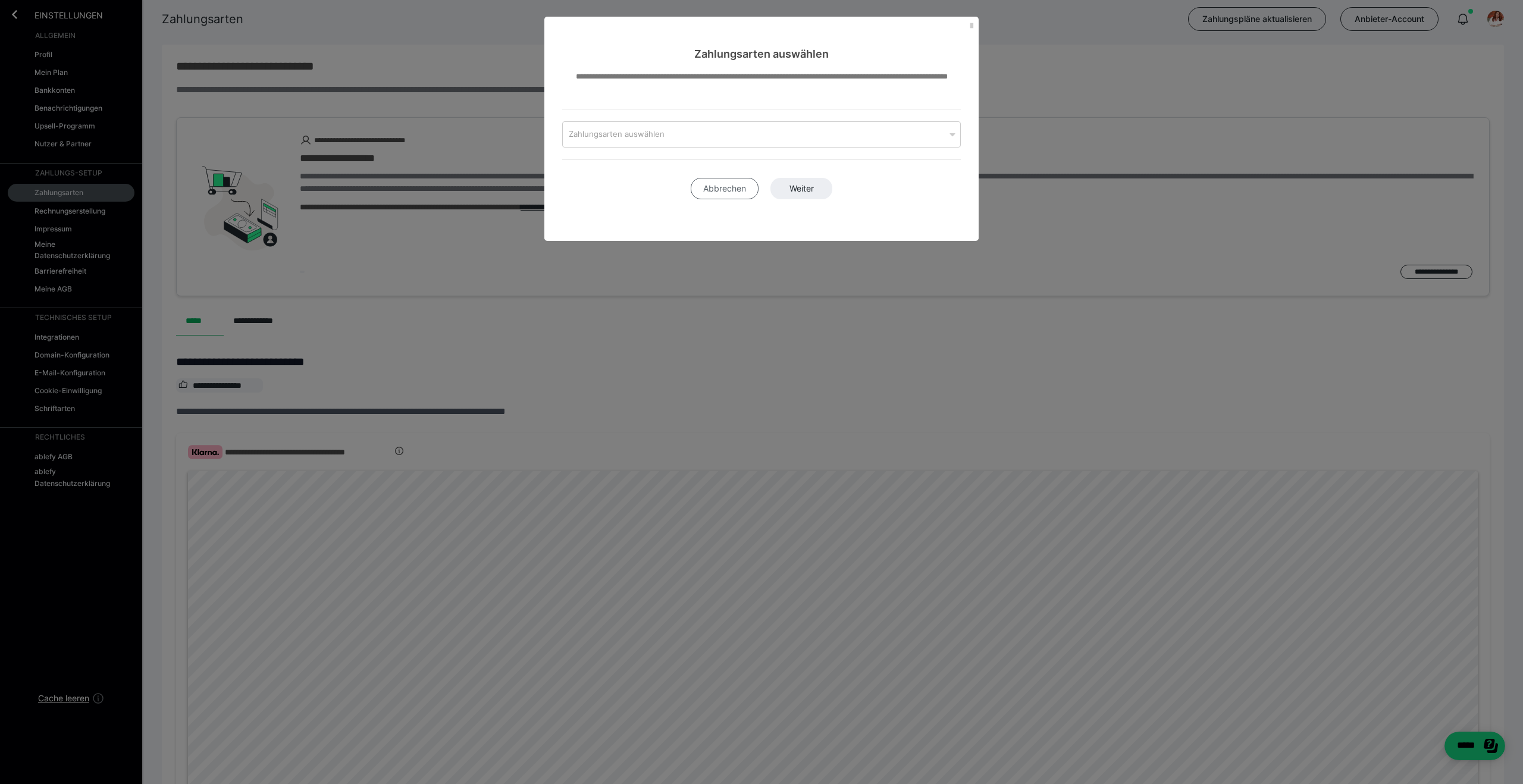 click on "Abbrechen" at bounding box center [725, 189] 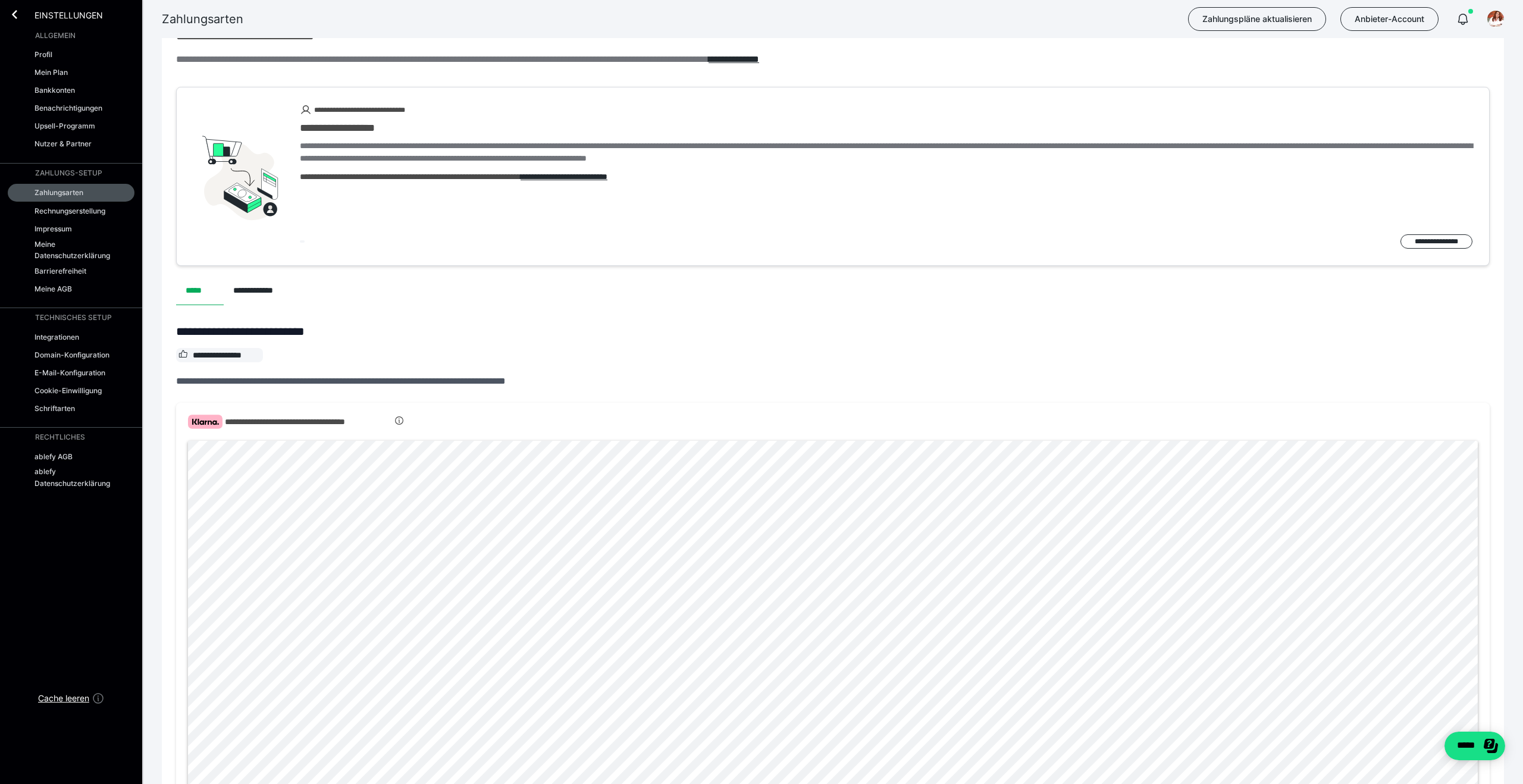 scroll, scrollTop: 42, scrollLeft: 0, axis: vertical 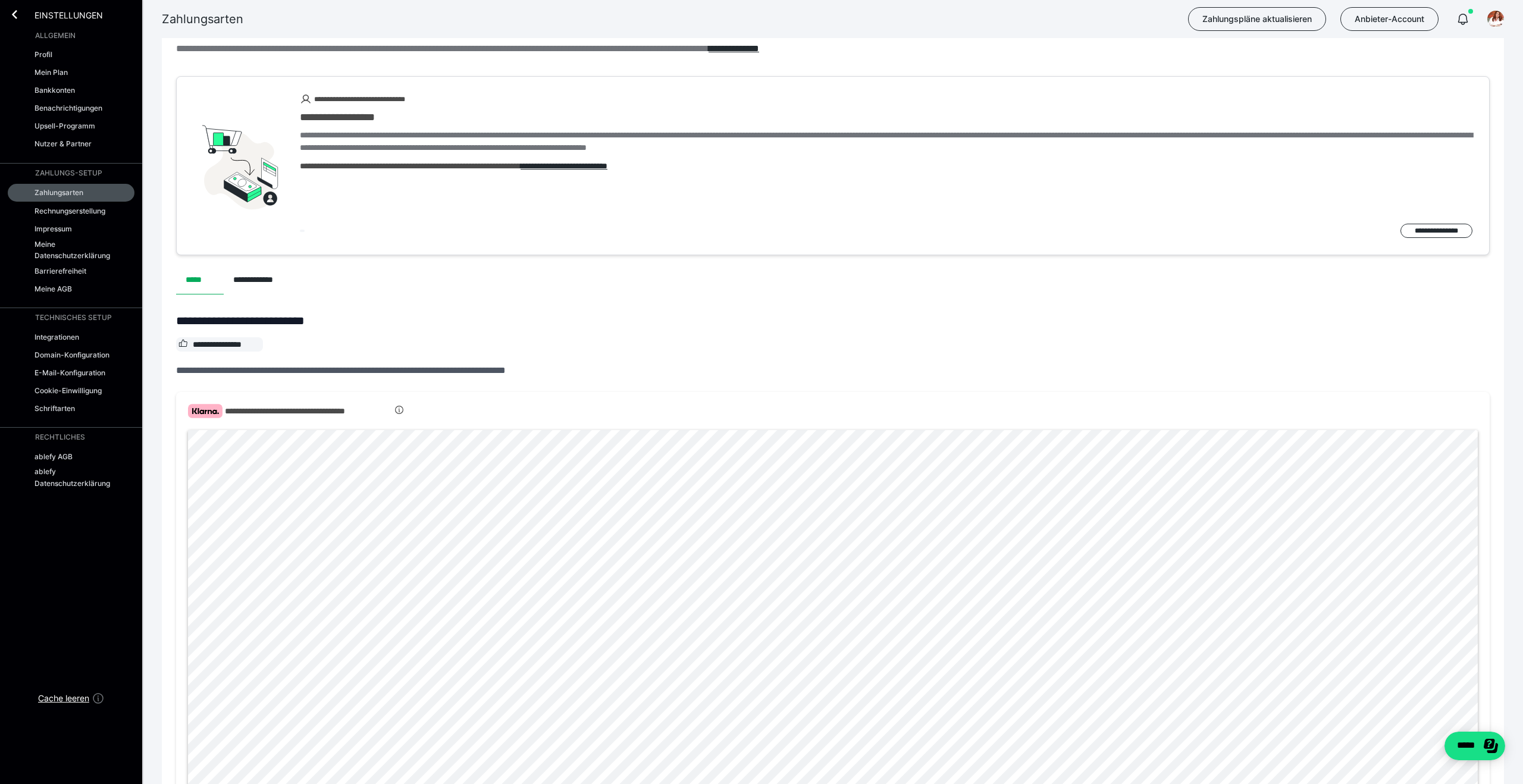 click on "Einstellungen" at bounding box center [71, 13] 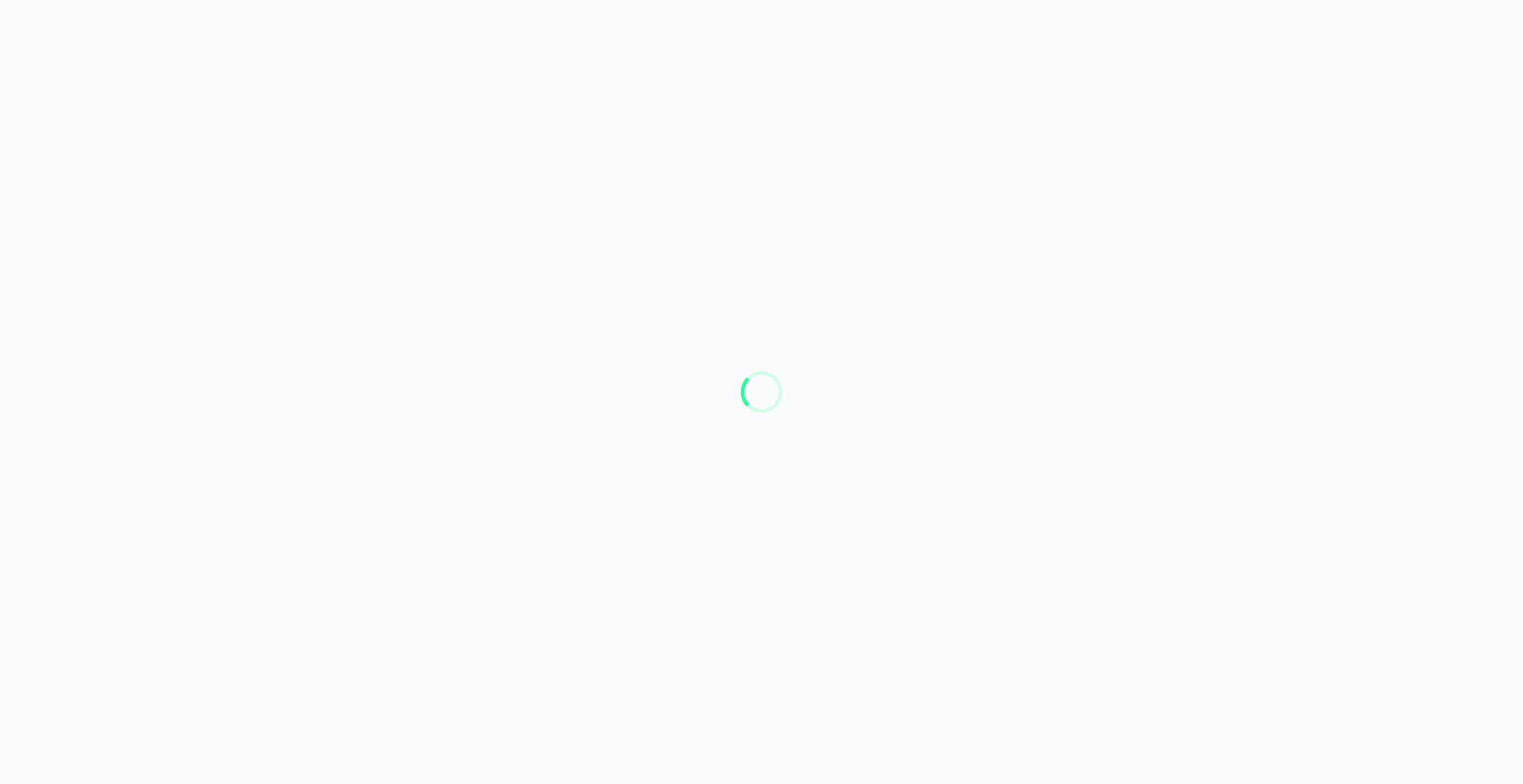 scroll, scrollTop: 0, scrollLeft: 0, axis: both 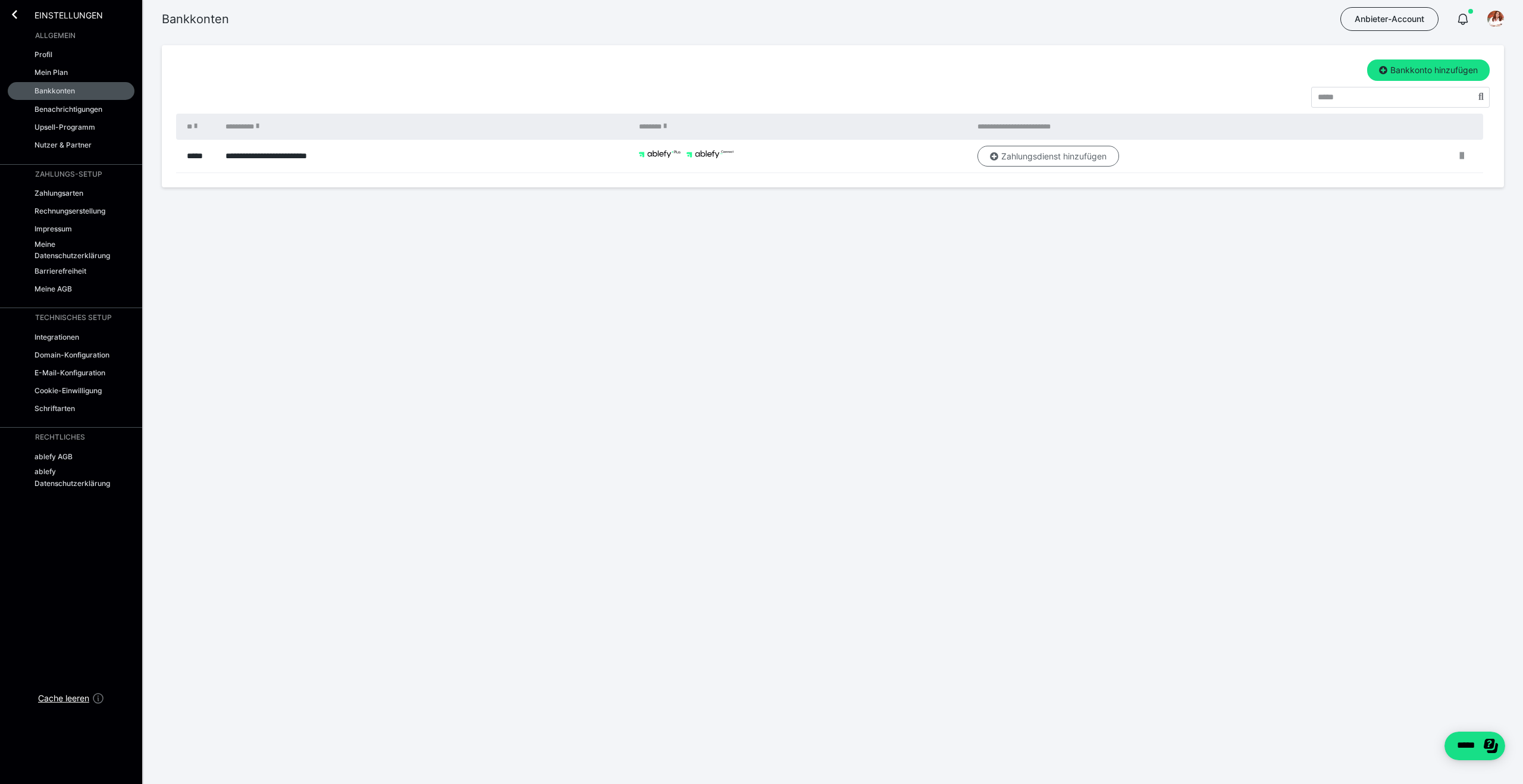 click on "Zahlungsdienst hinzufügen" at bounding box center [1048, 156] 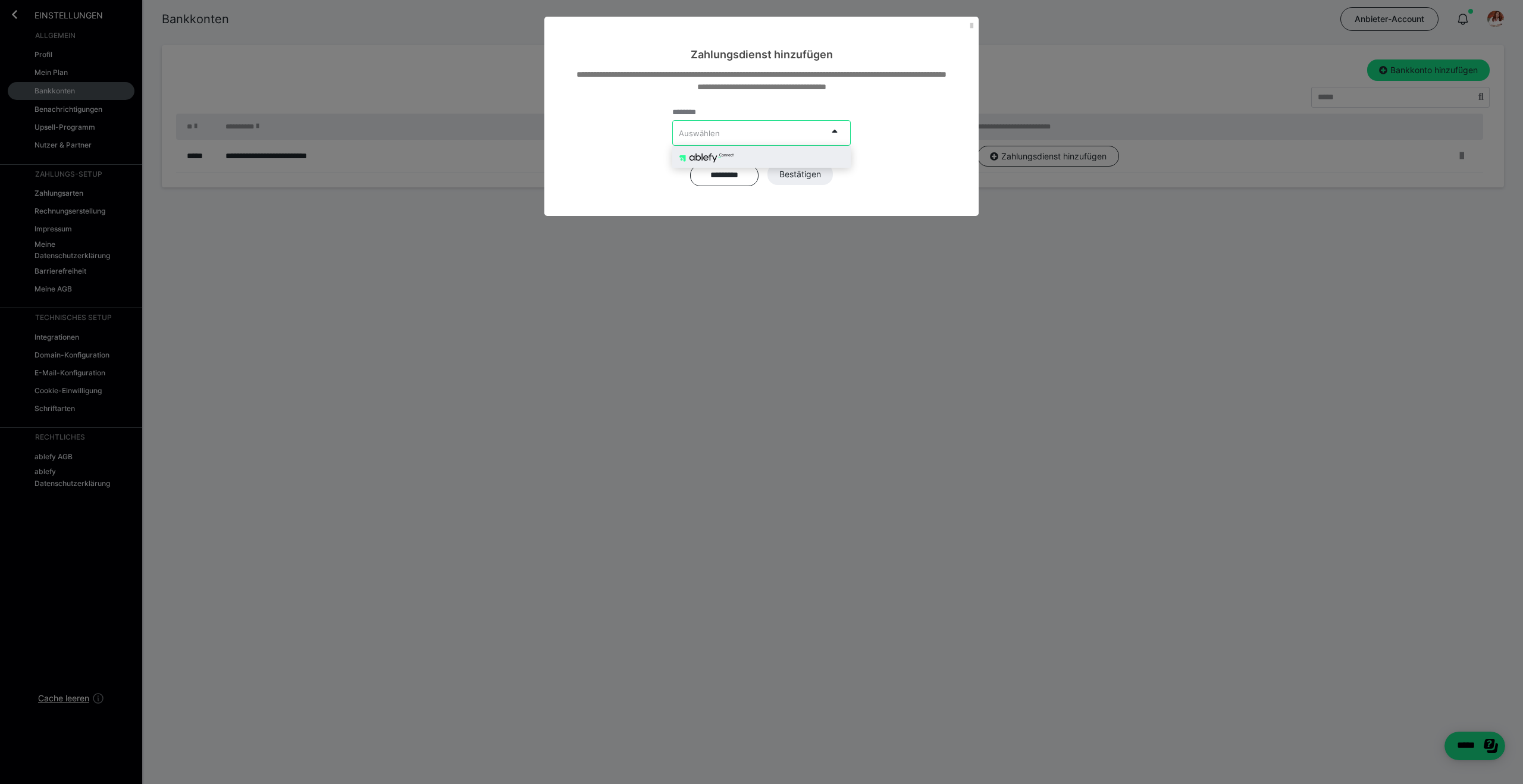 click at bounding box center (835, 131) 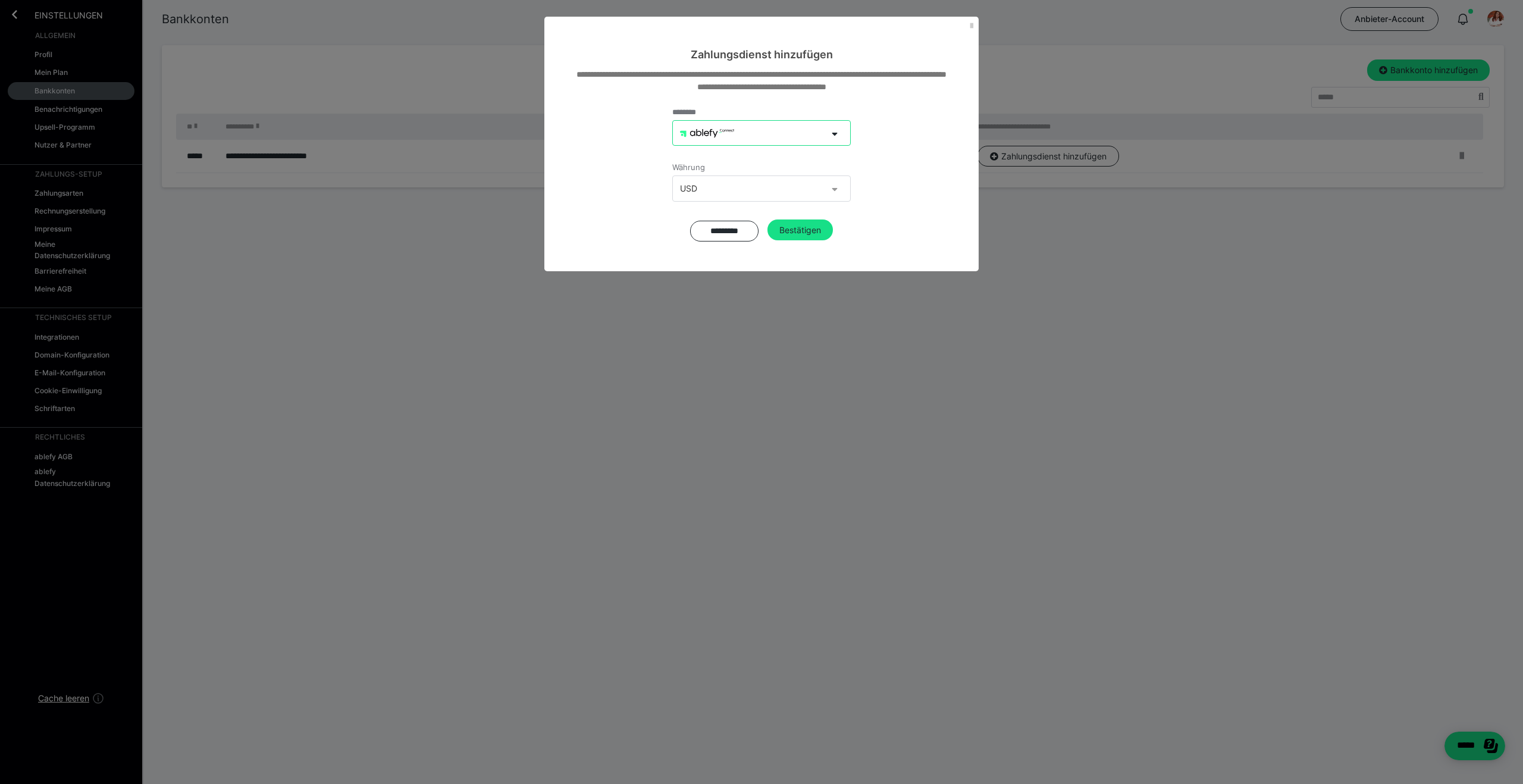 click at bounding box center (835, 187) 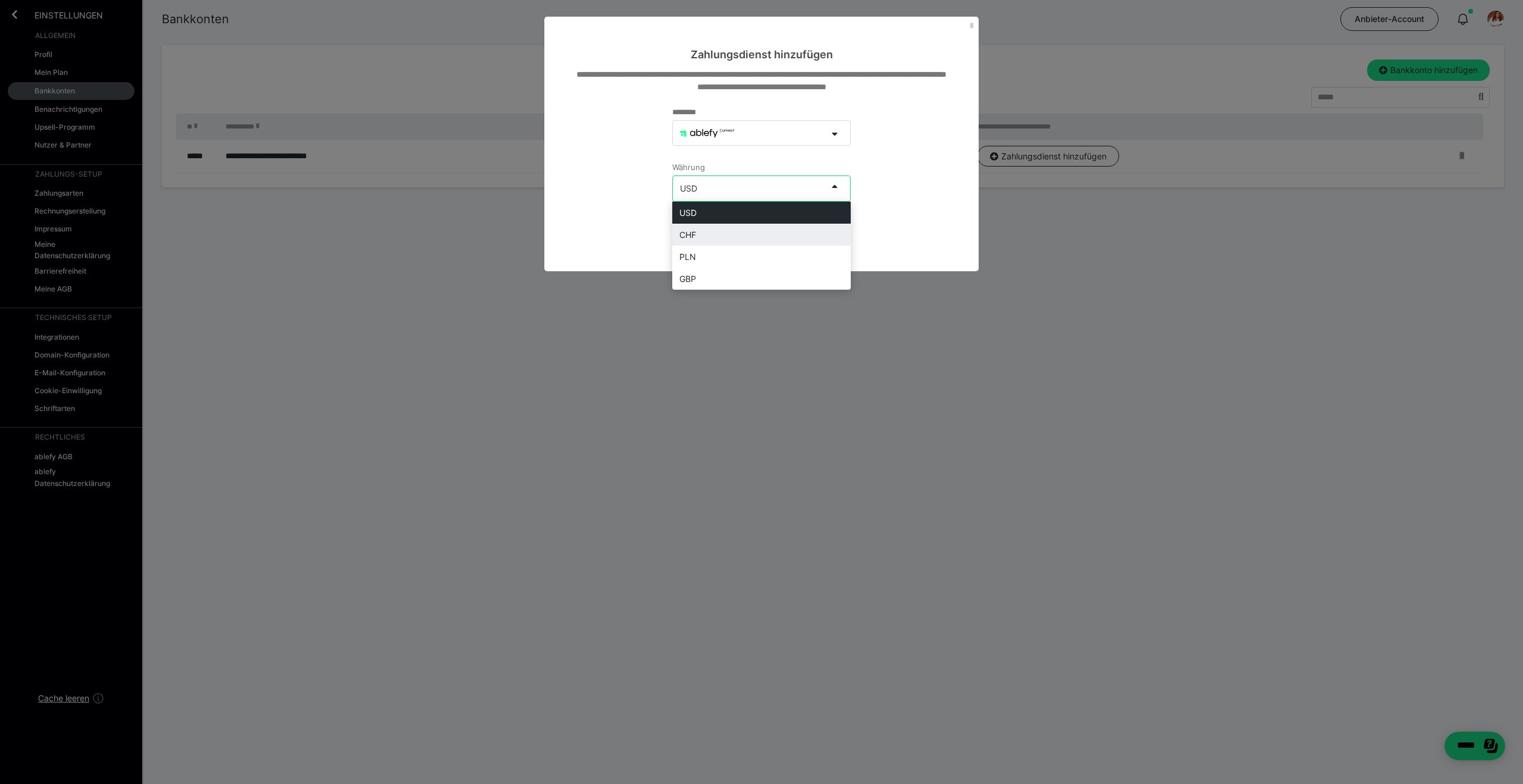 click on "CHF" at bounding box center (762, 234) 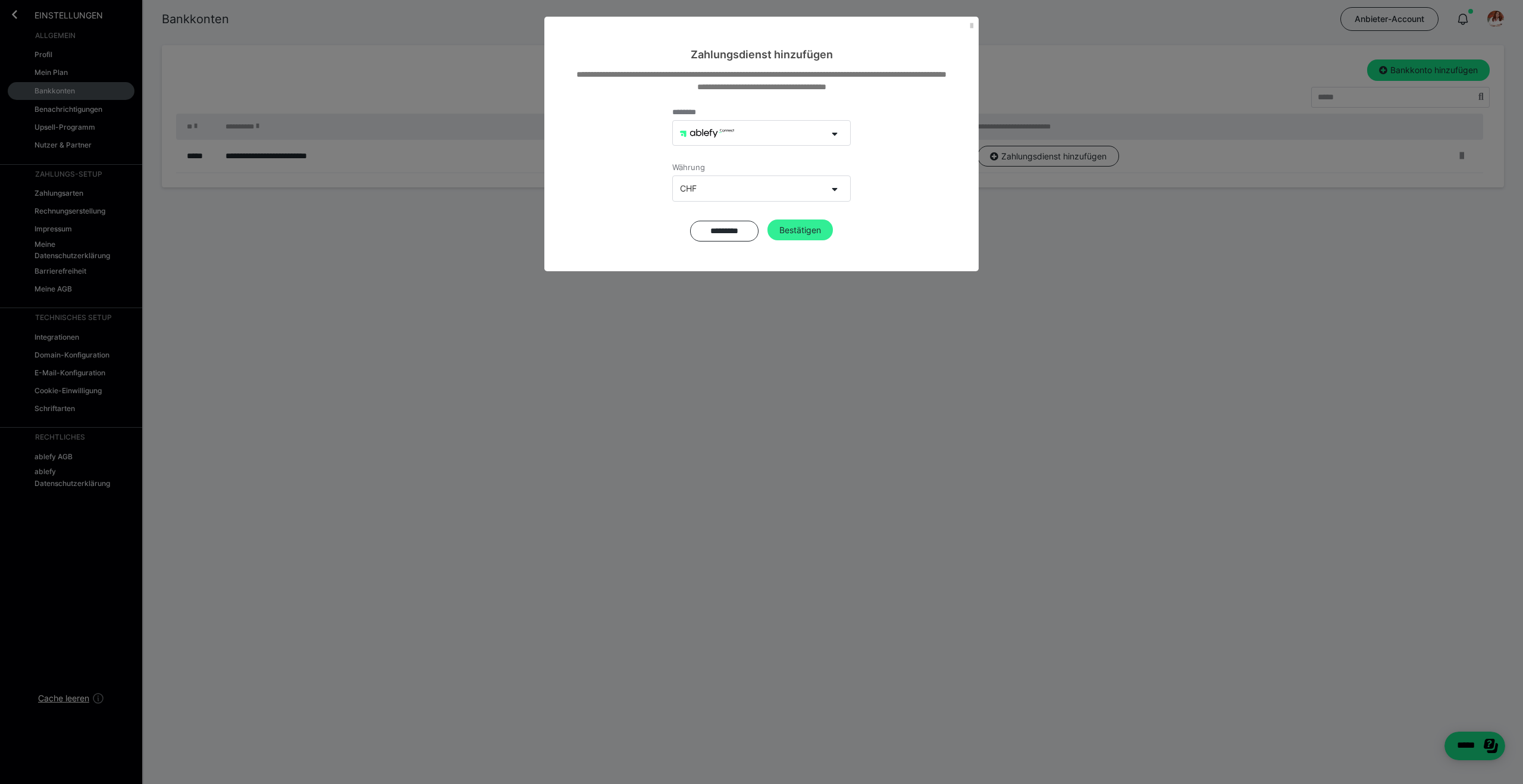 click on "Bestätigen" at bounding box center (800, 230) 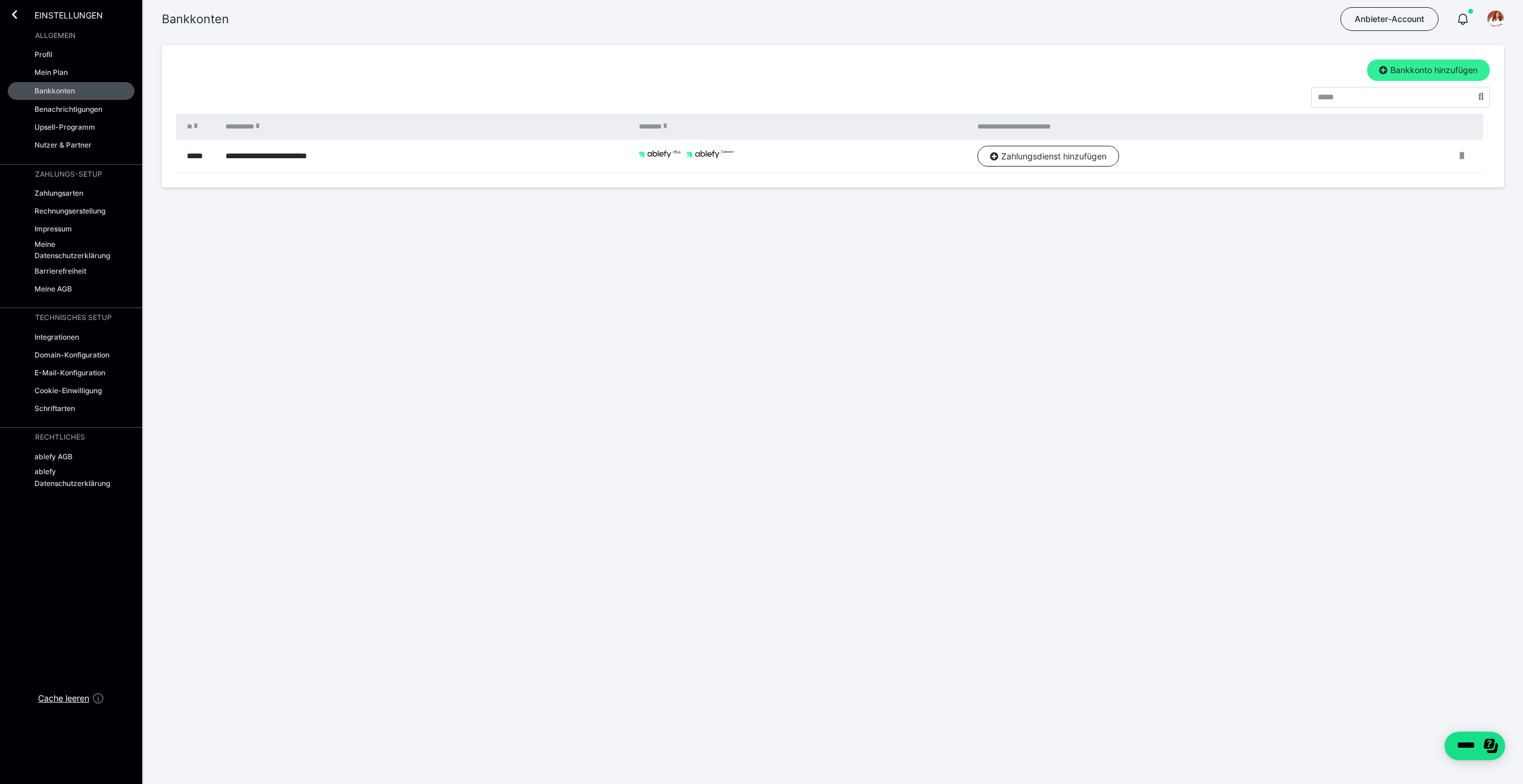click on "Bankkonto hinzufügen" at bounding box center (1428, 70) 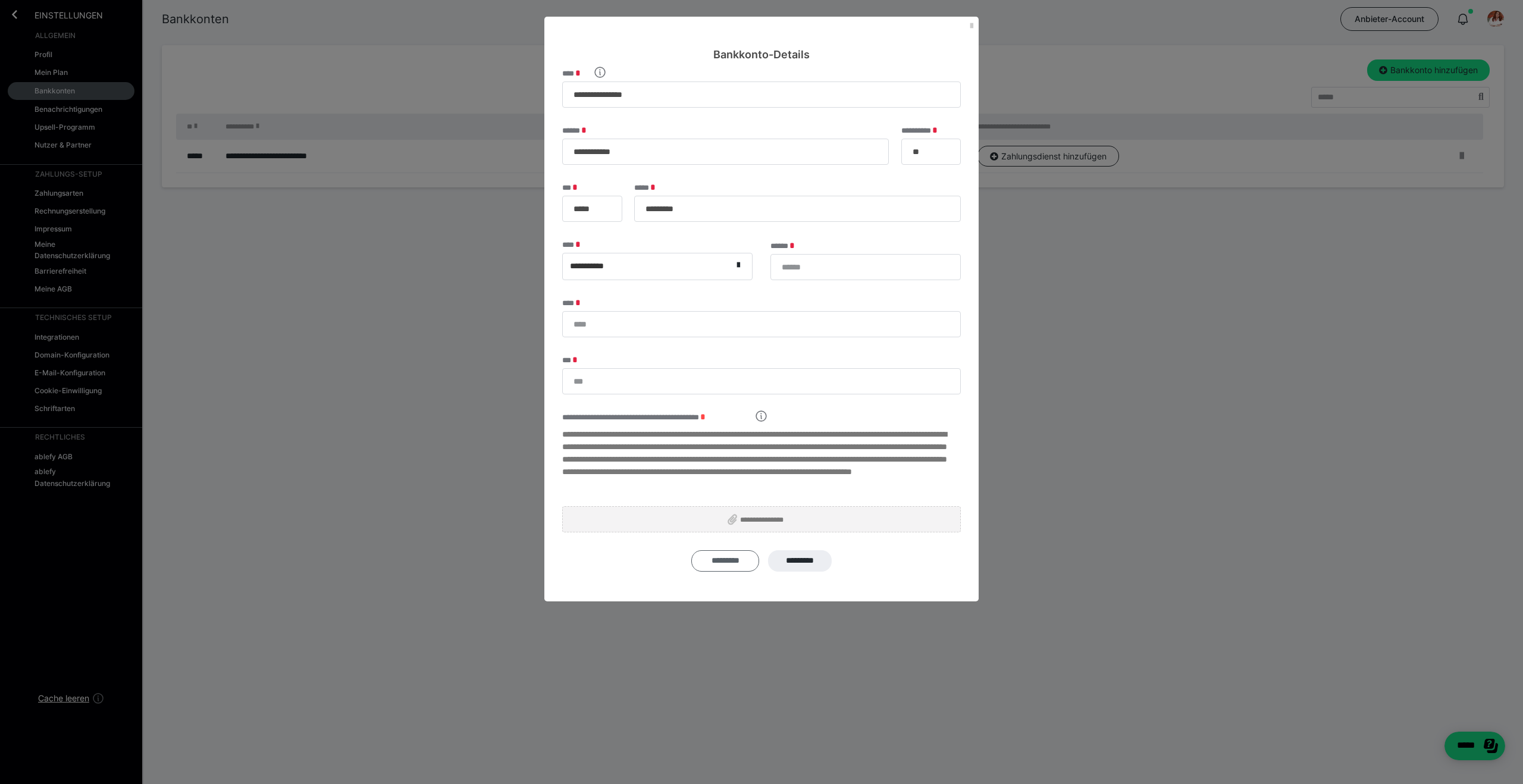 click on "*********" at bounding box center (725, 561) 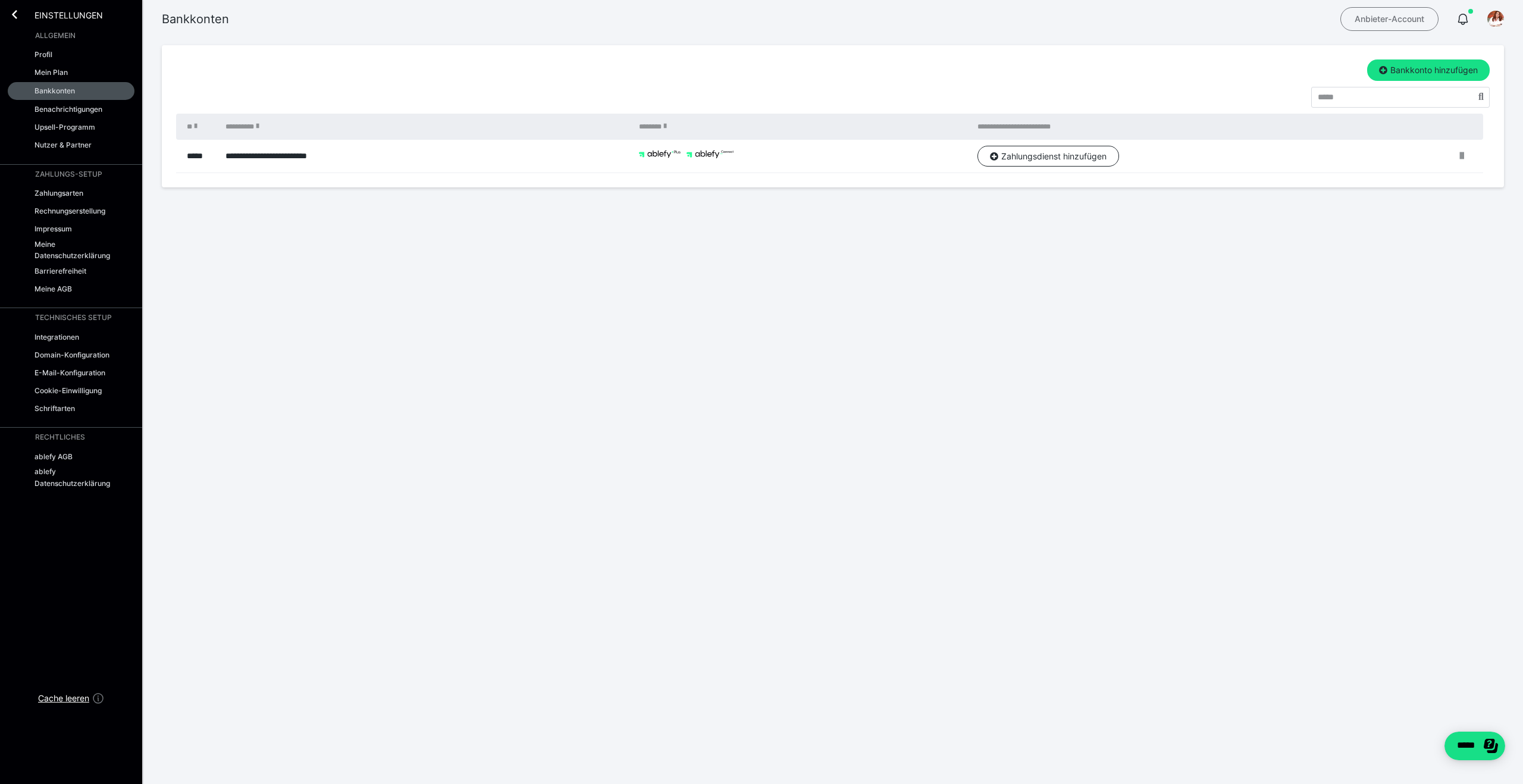 click on "Anbieter-Account" at bounding box center (1389, 19) 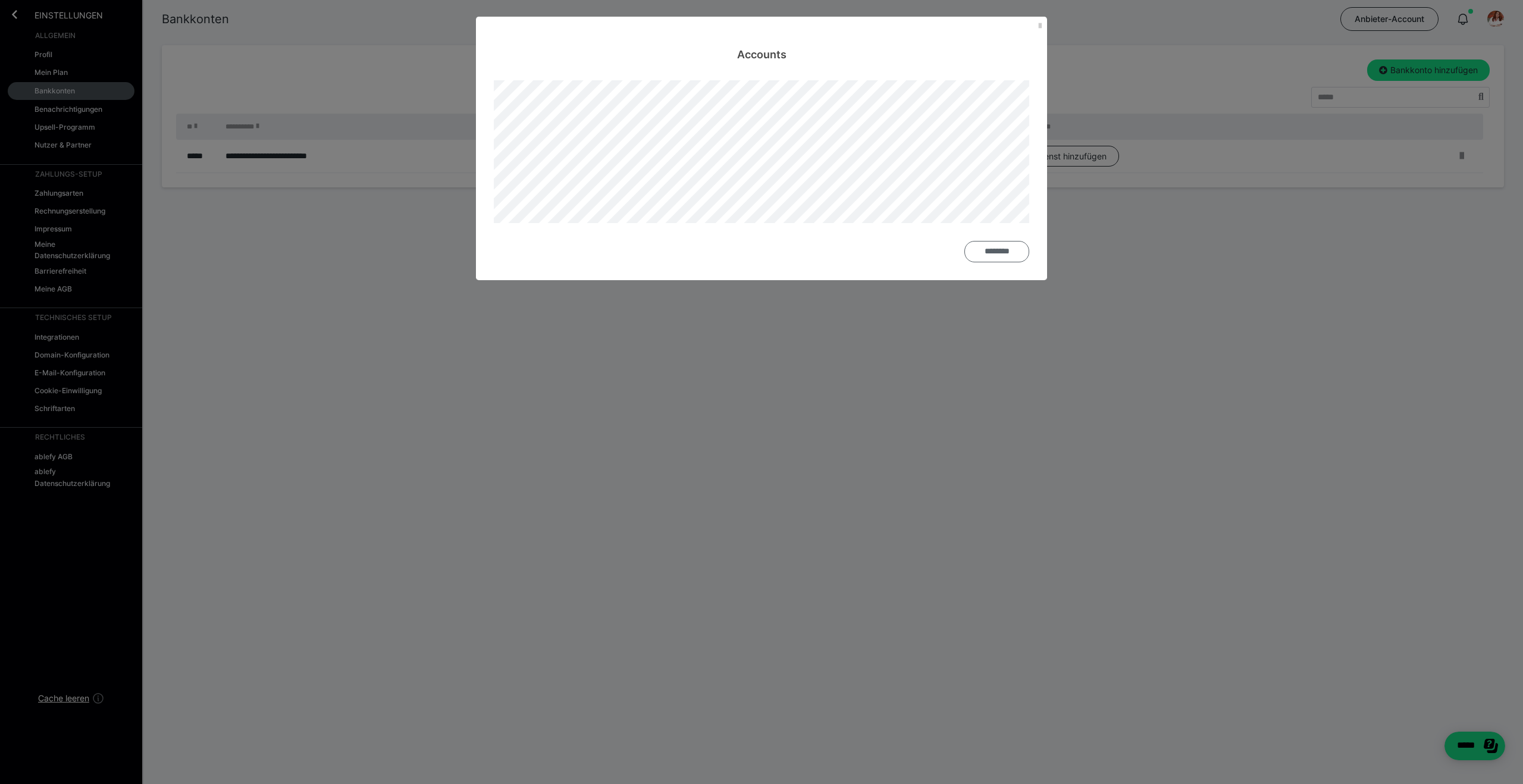 click on "********" at bounding box center [996, 252] 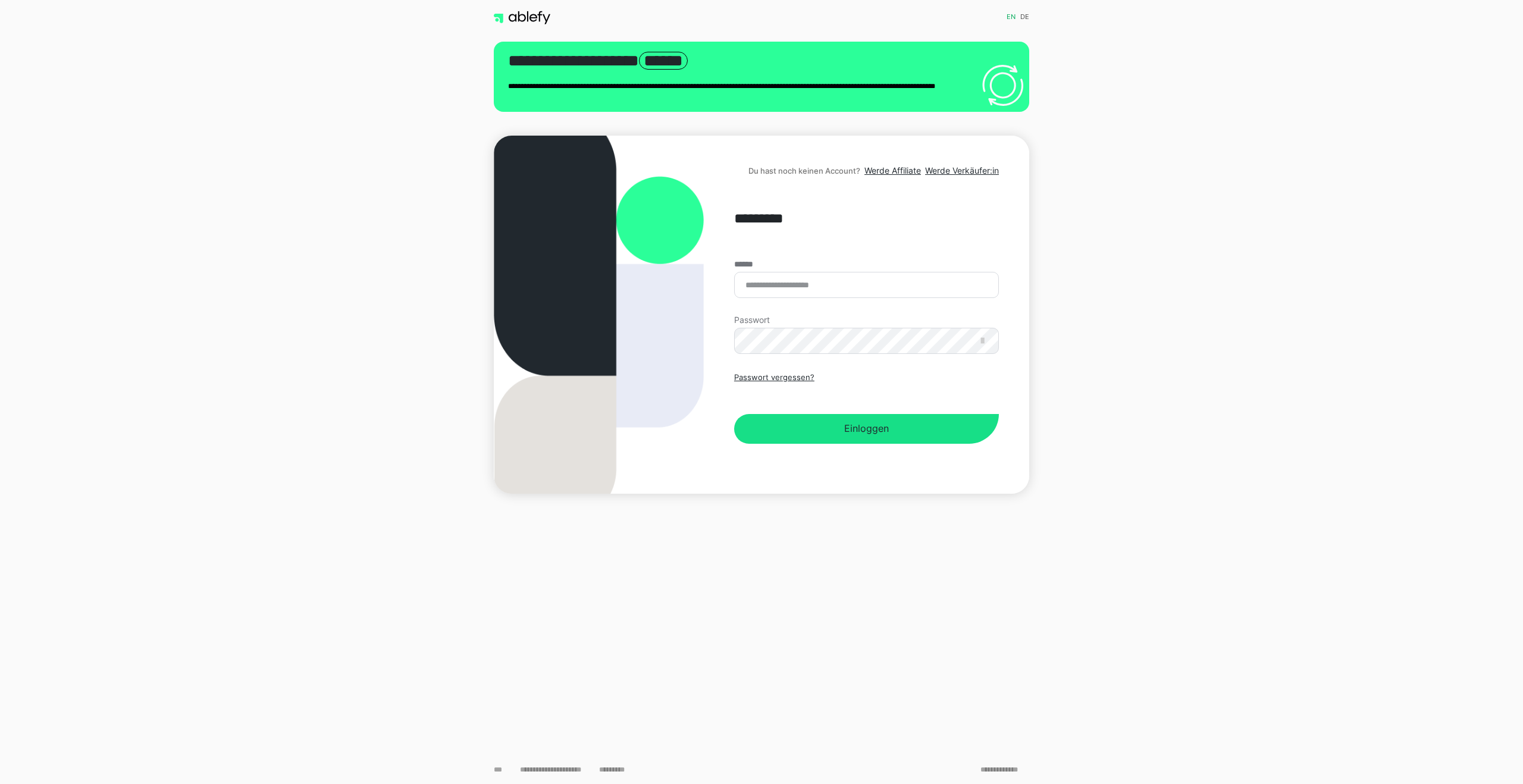 scroll, scrollTop: 0, scrollLeft: 0, axis: both 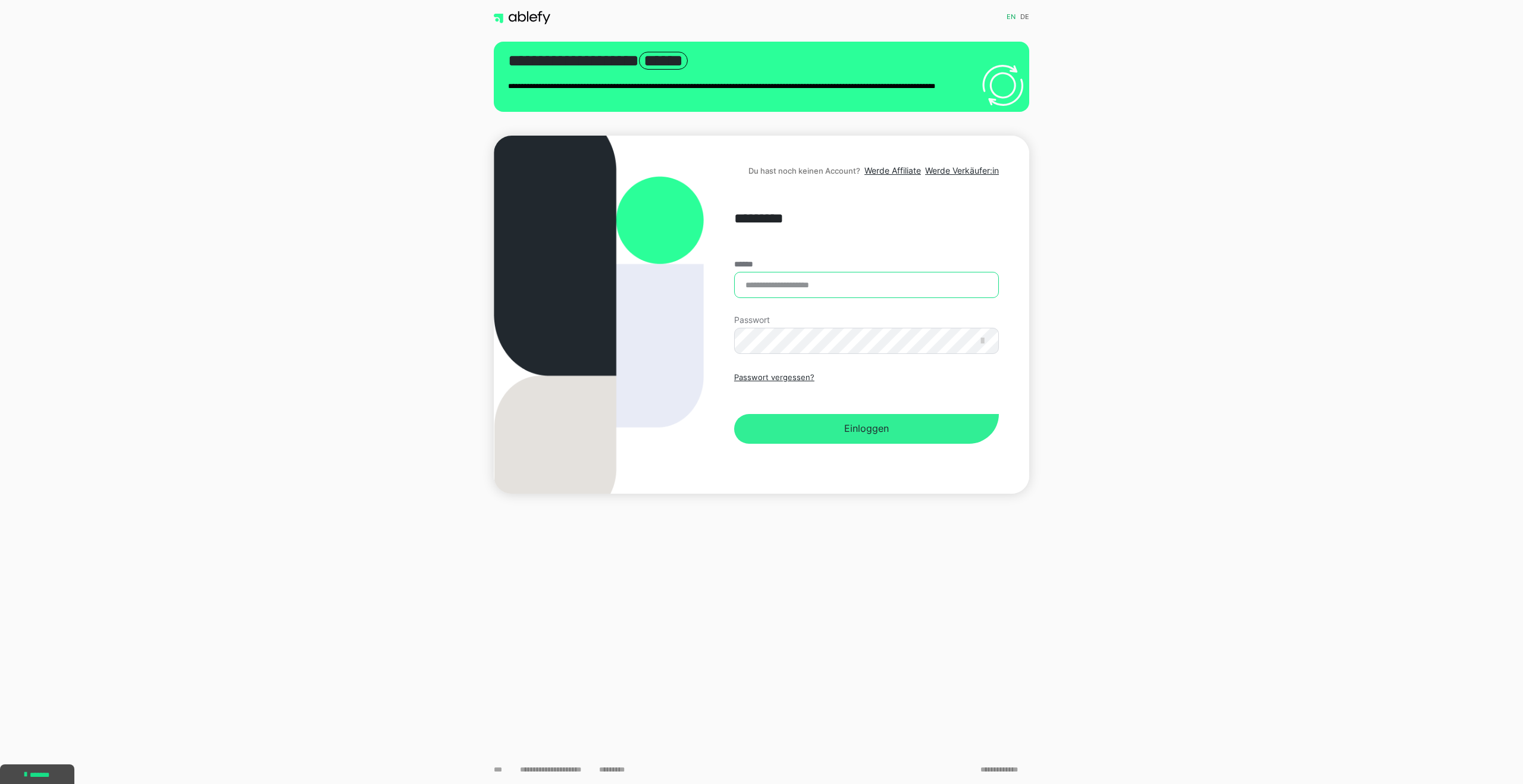 type on "**********" 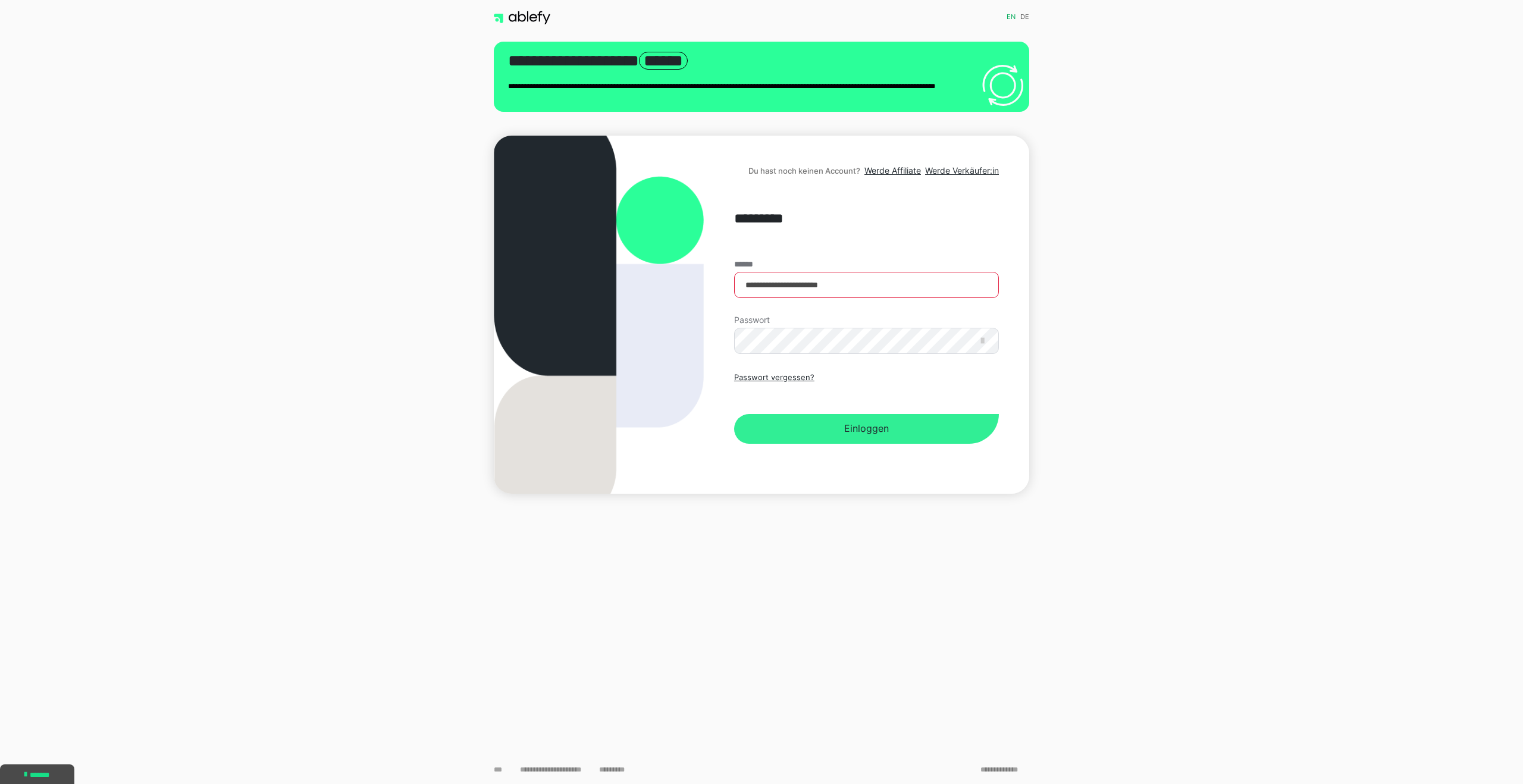 click on "Einloggen" at bounding box center (866, 429) 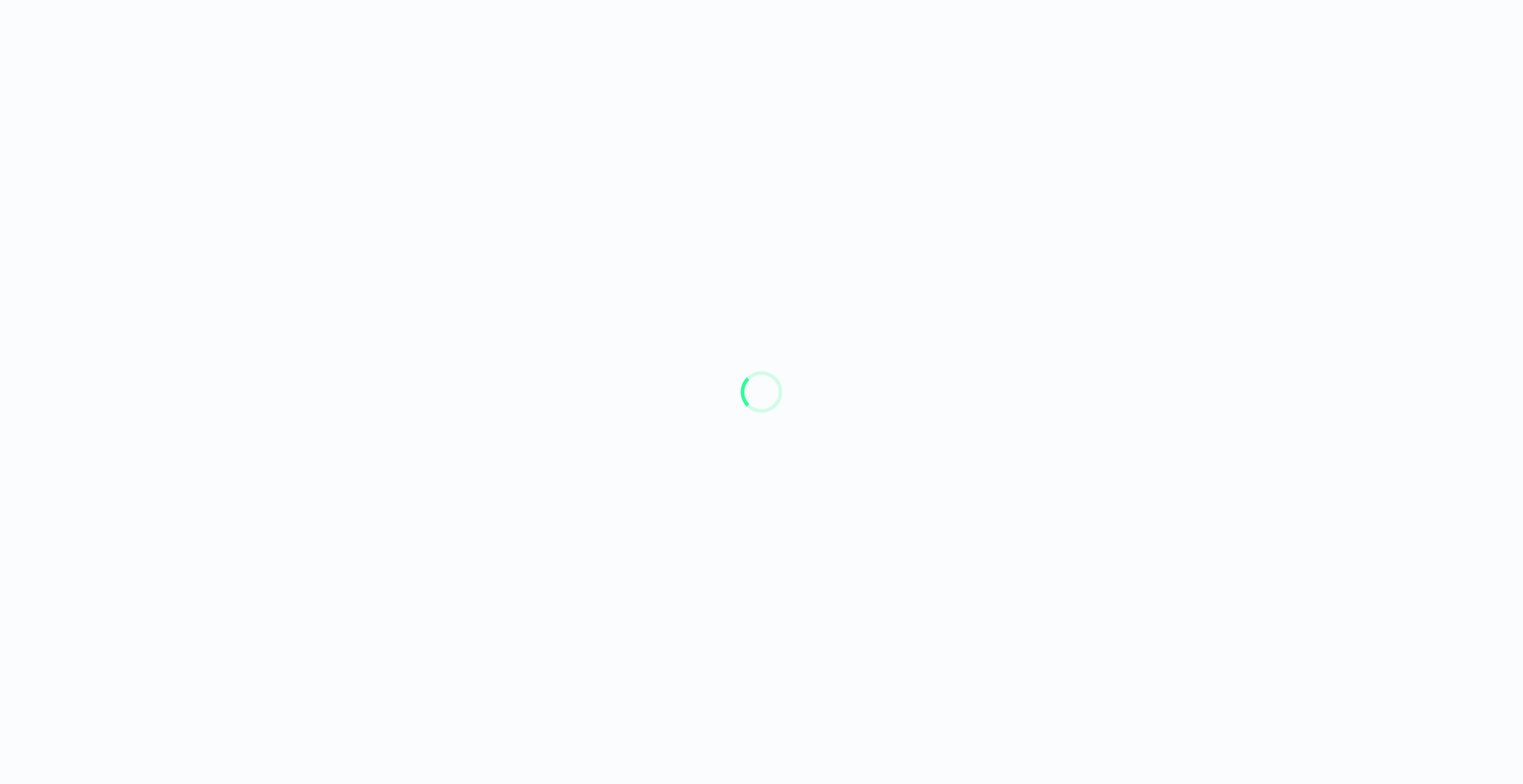 scroll, scrollTop: 0, scrollLeft: 0, axis: both 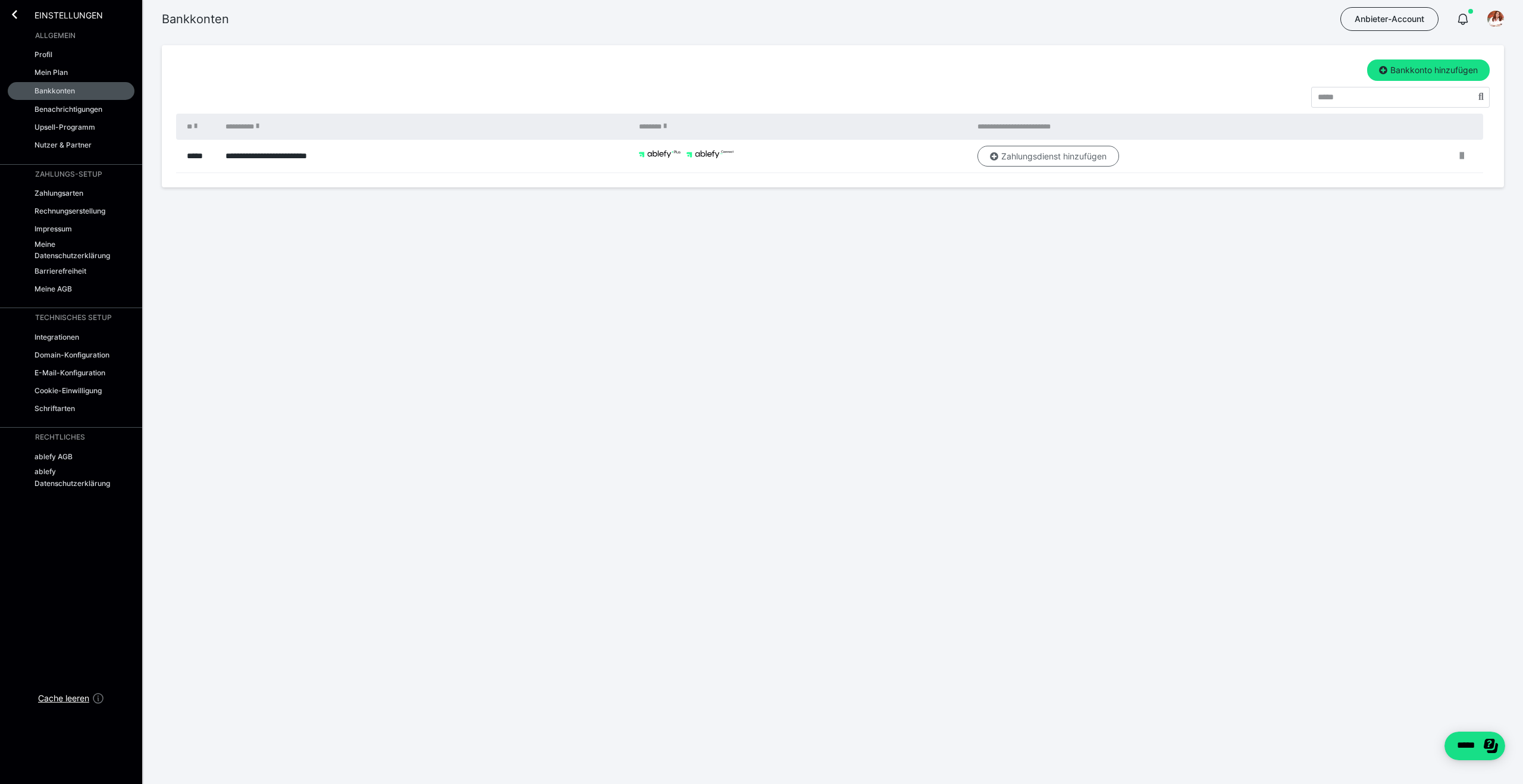 click on "Zahlungsdienst hinzufügen" at bounding box center (1048, 156) 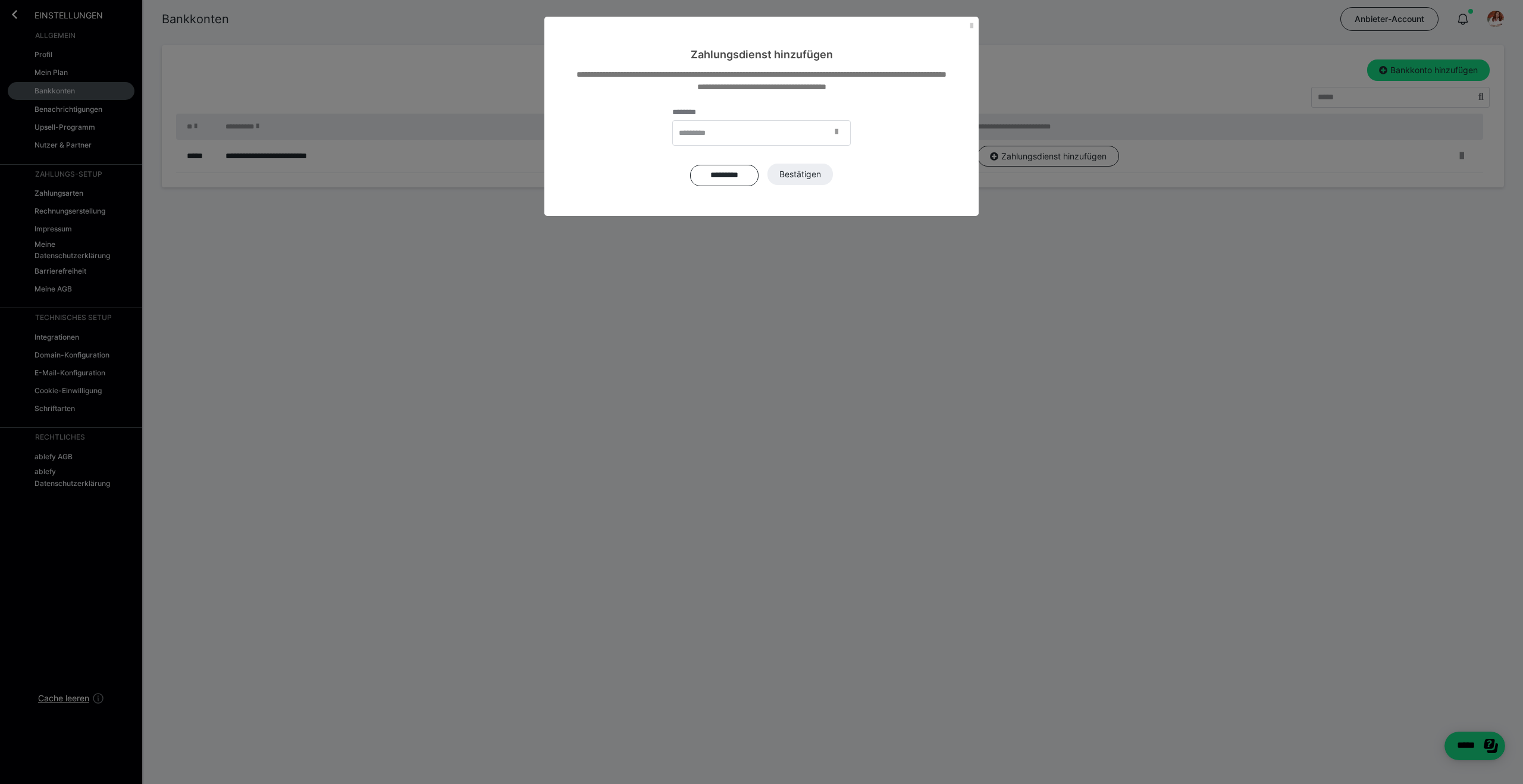 click at bounding box center (836, 132) 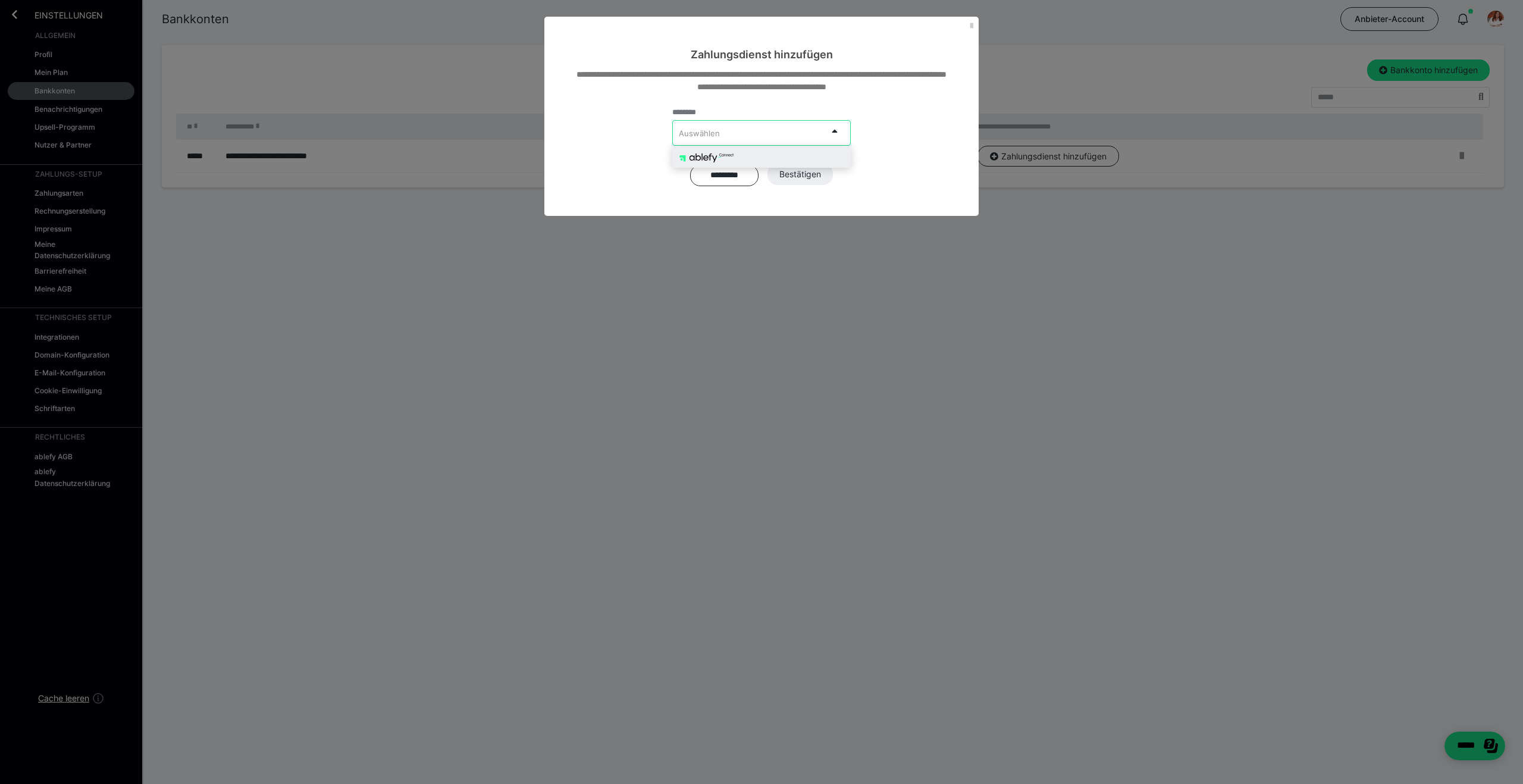 click at bounding box center [706, 158] 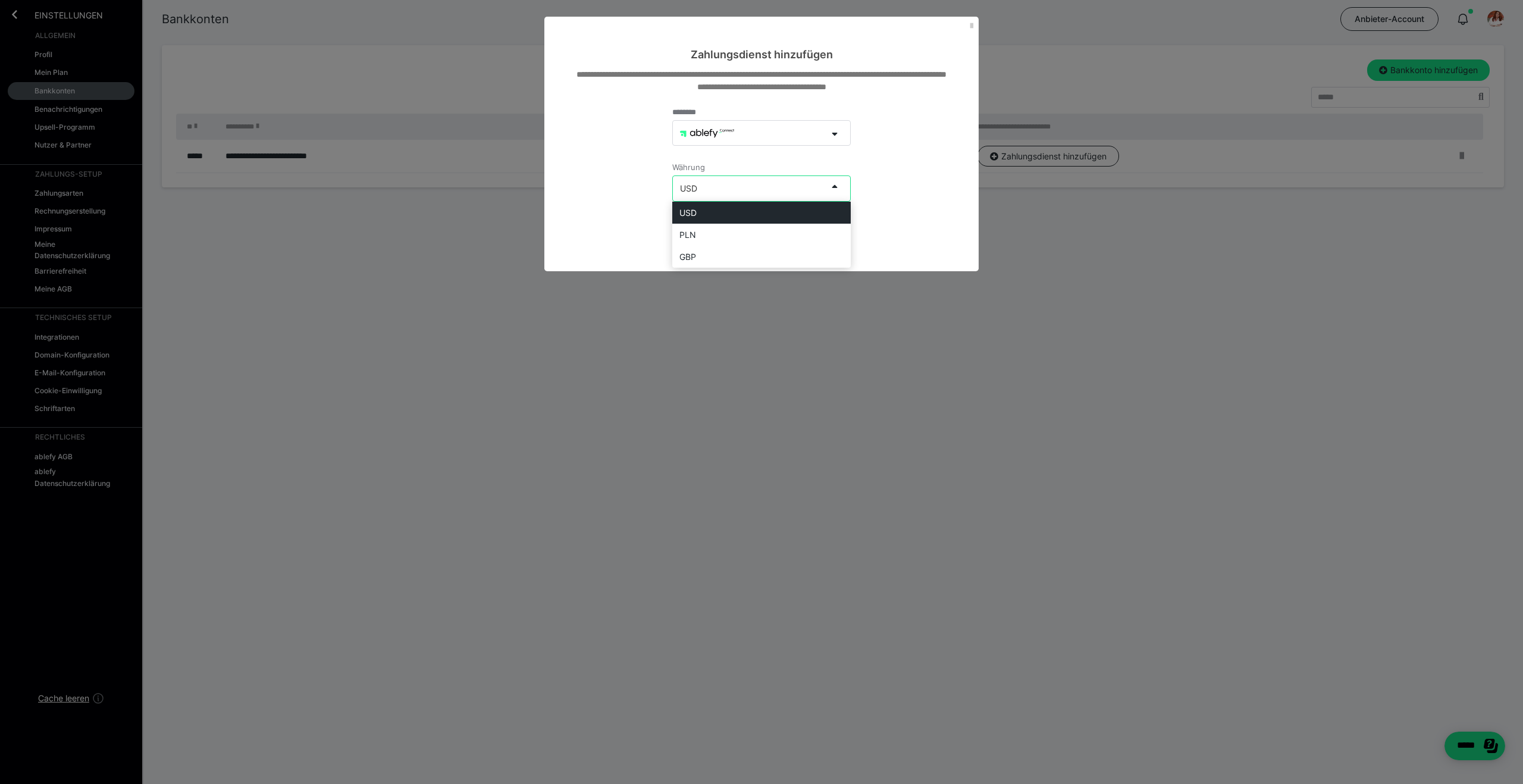 click on "USD" at bounding box center [750, 188] 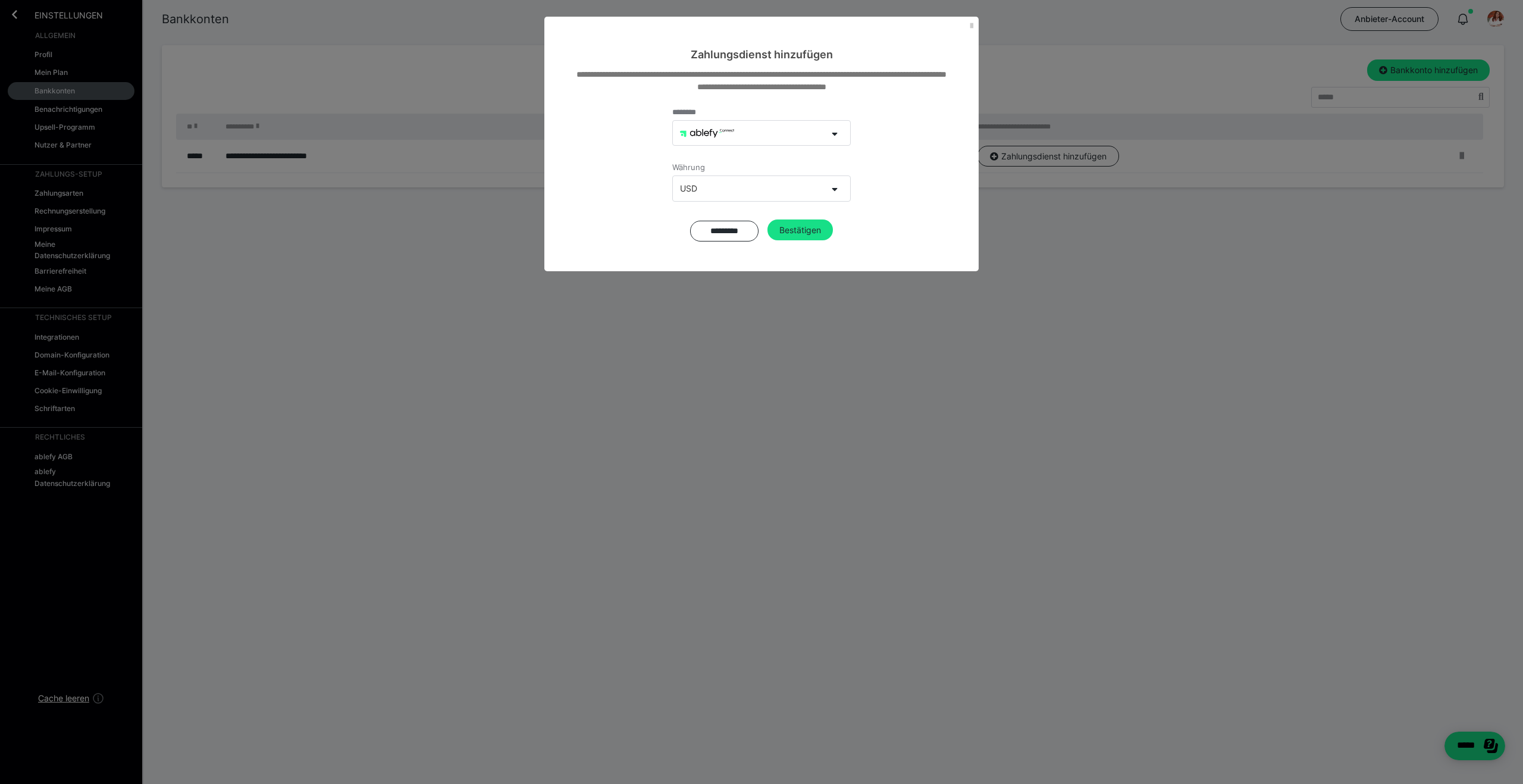 click on "**********" at bounding box center [762, 167] 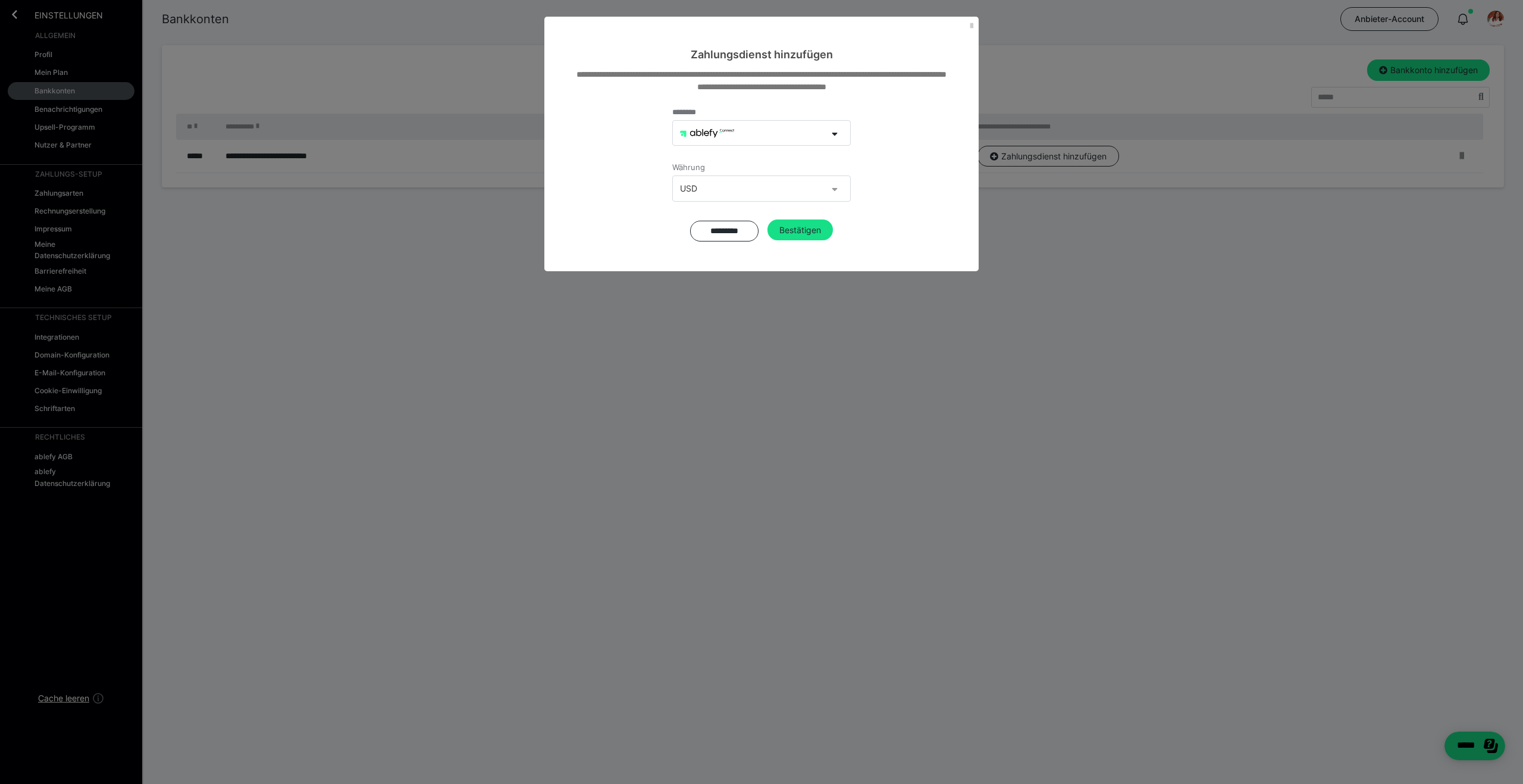 click at bounding box center (835, 132) 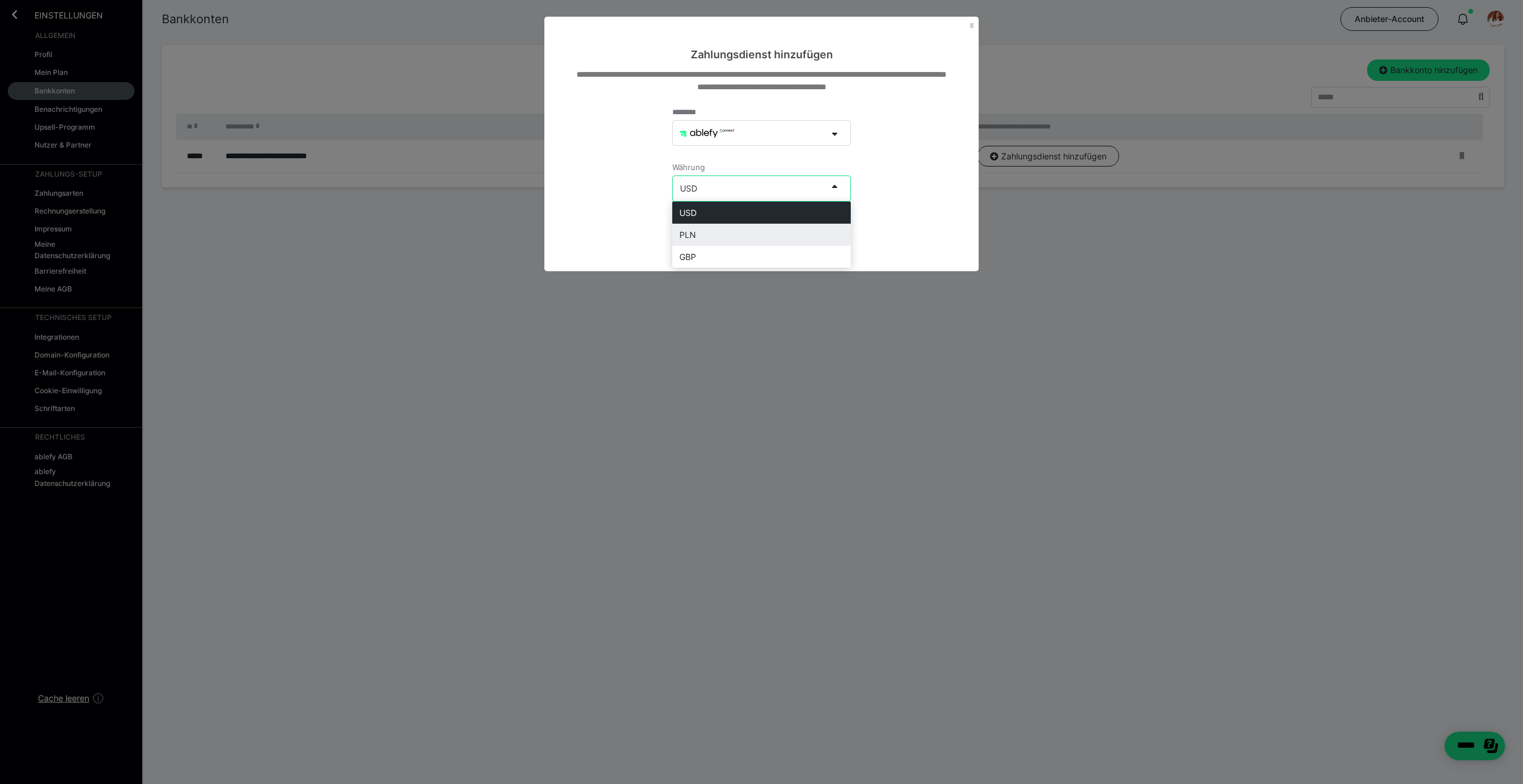 click on "********* Bestätigen" at bounding box center [762, 231] 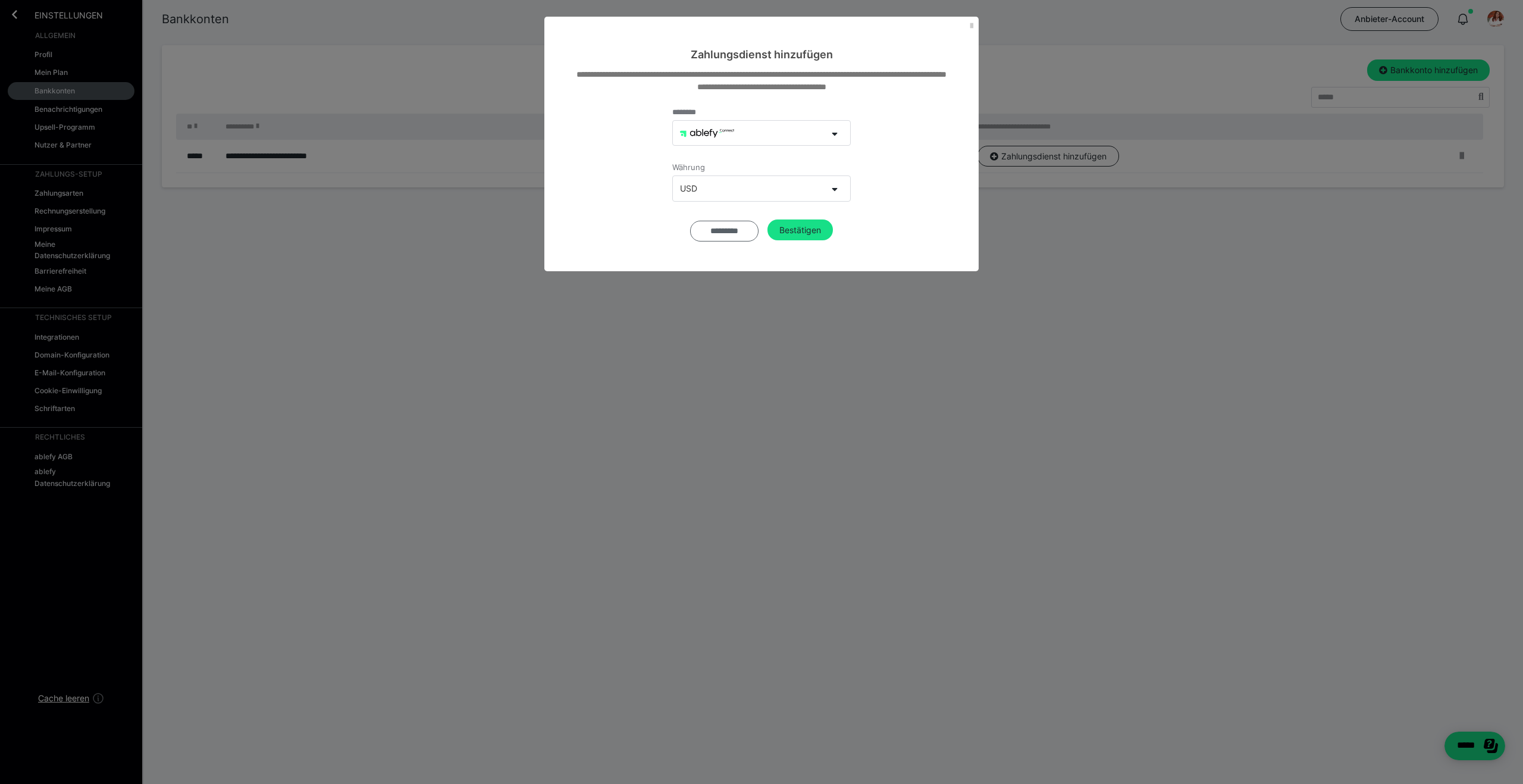 click on "*********" at bounding box center [724, 231] 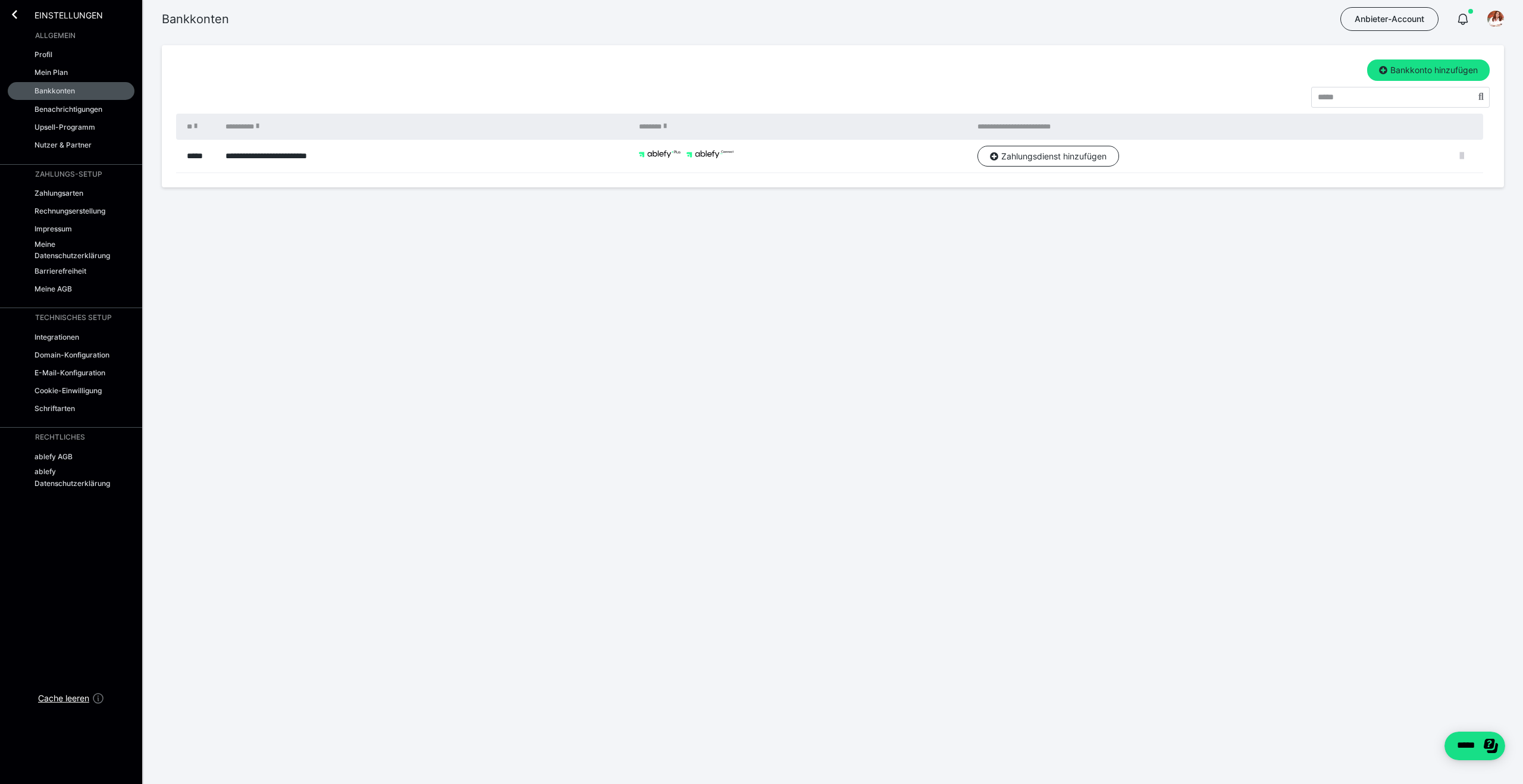 click at bounding box center [1462, 156] 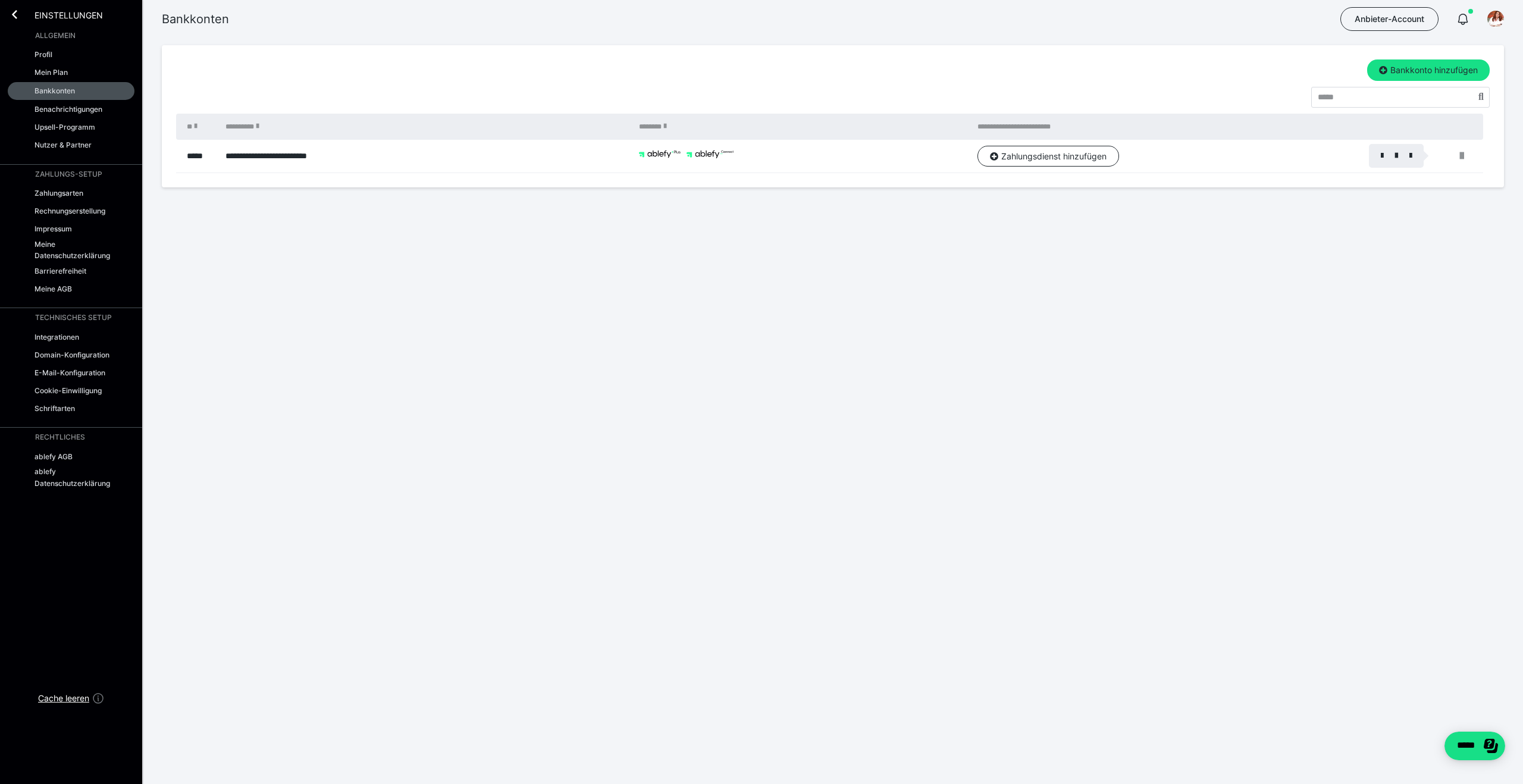 click at bounding box center (762, 392) 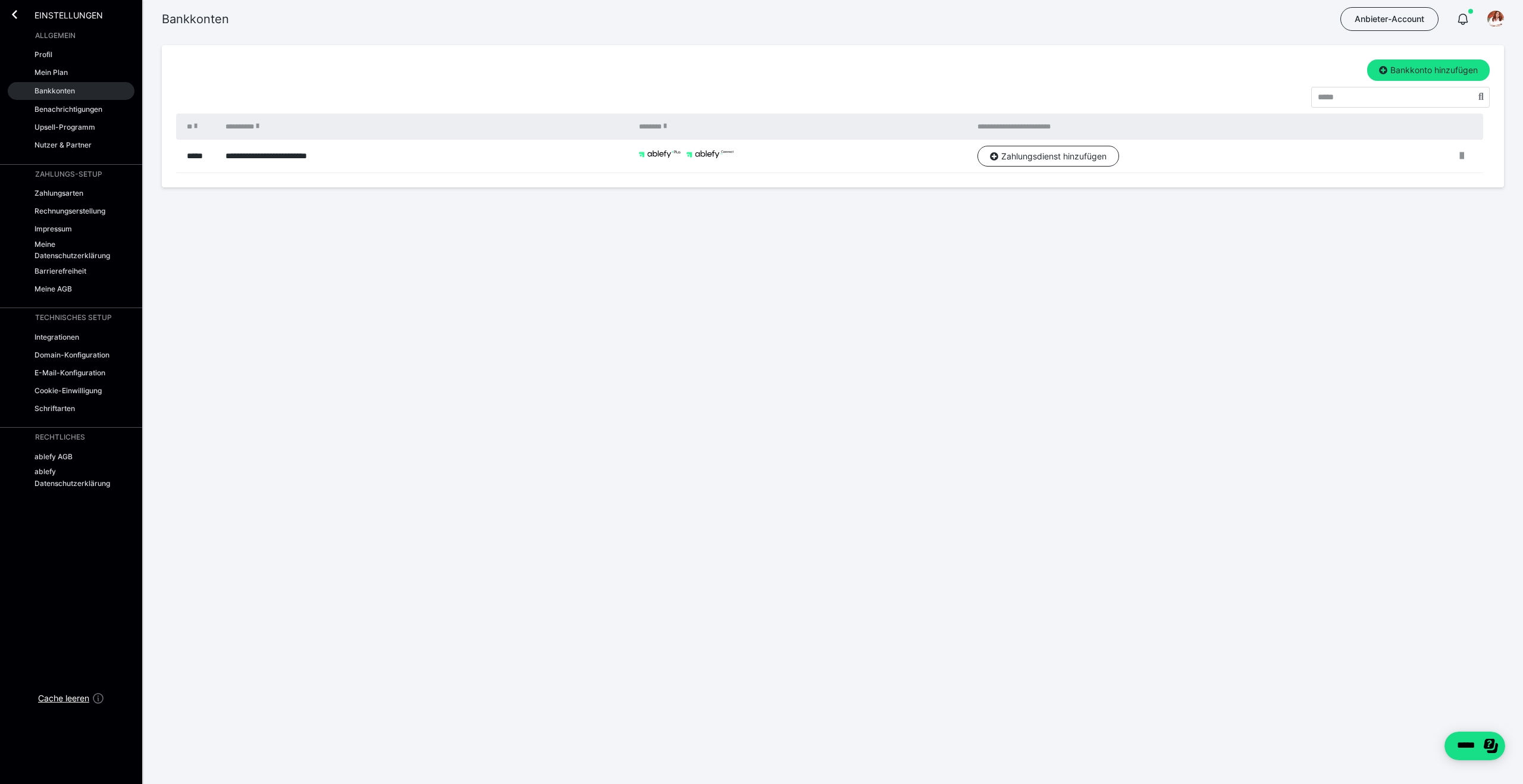 click on "Bankkonten" at bounding box center (55, 90) 